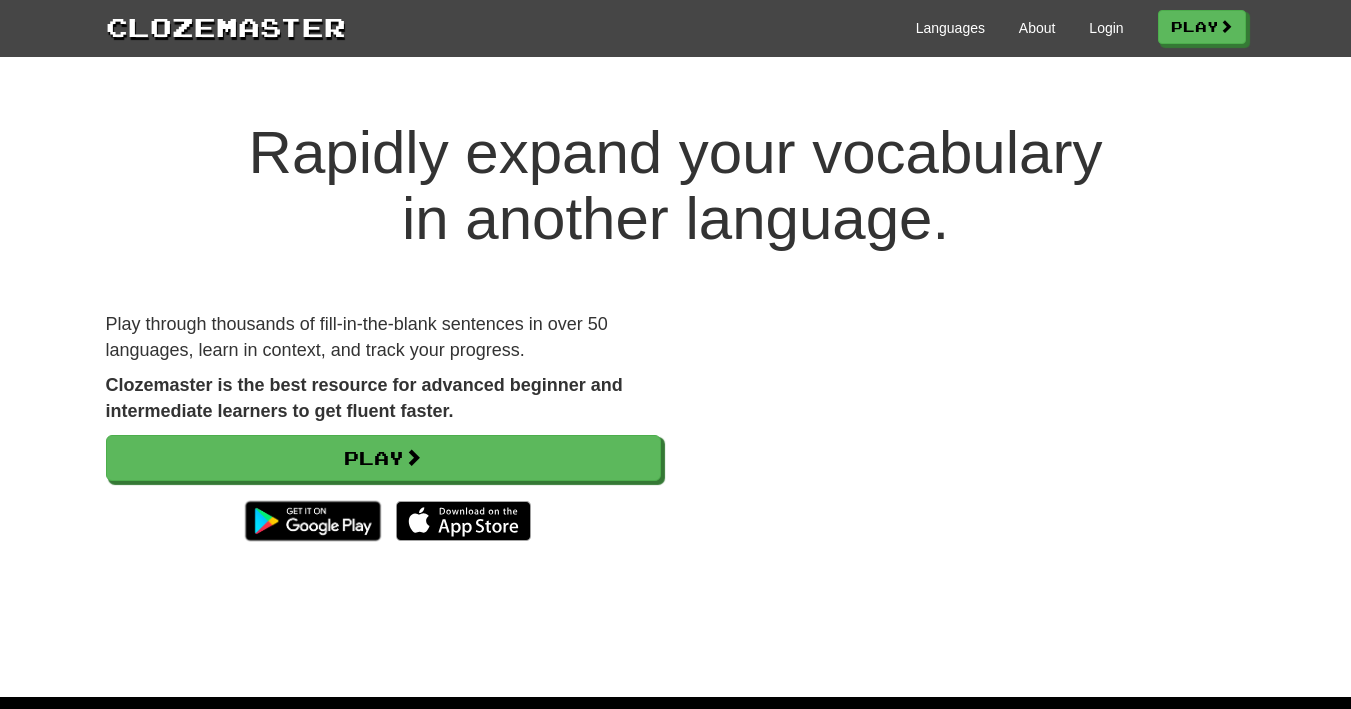 scroll, scrollTop: 0, scrollLeft: 0, axis: both 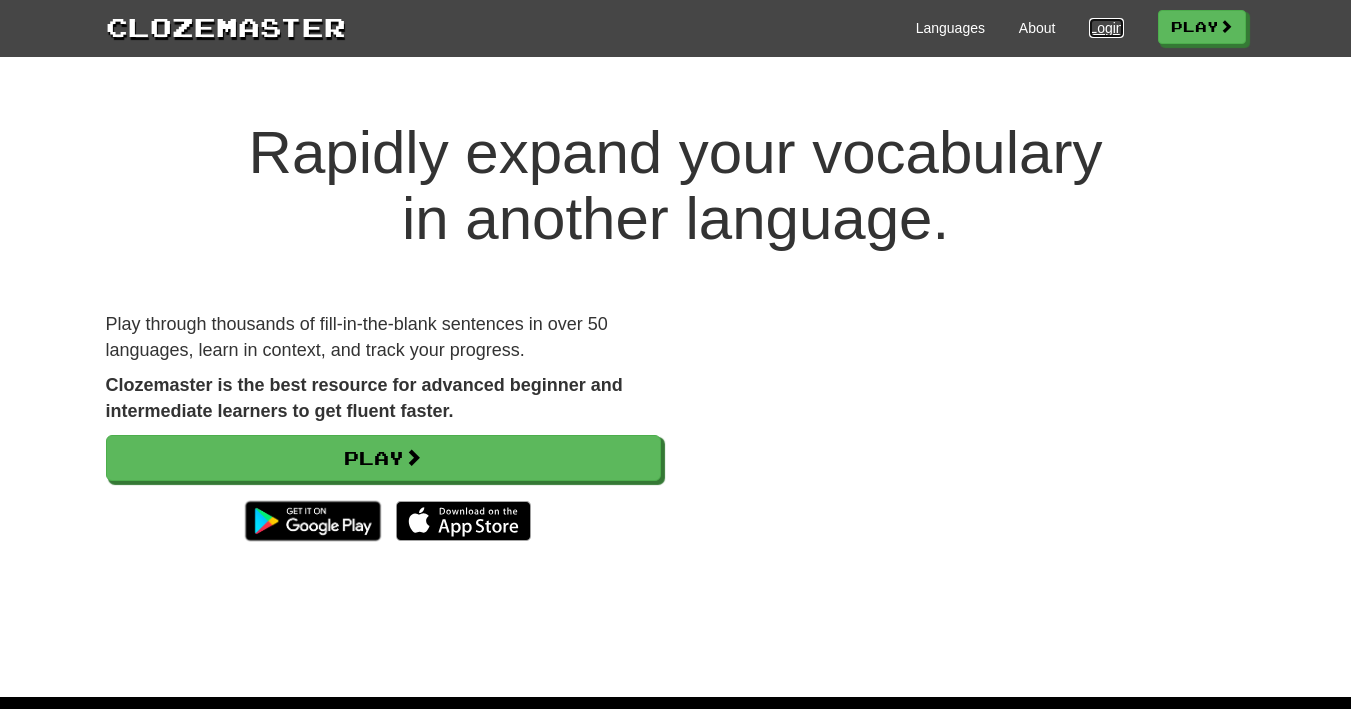 click on "Login" at bounding box center (1106, 28) 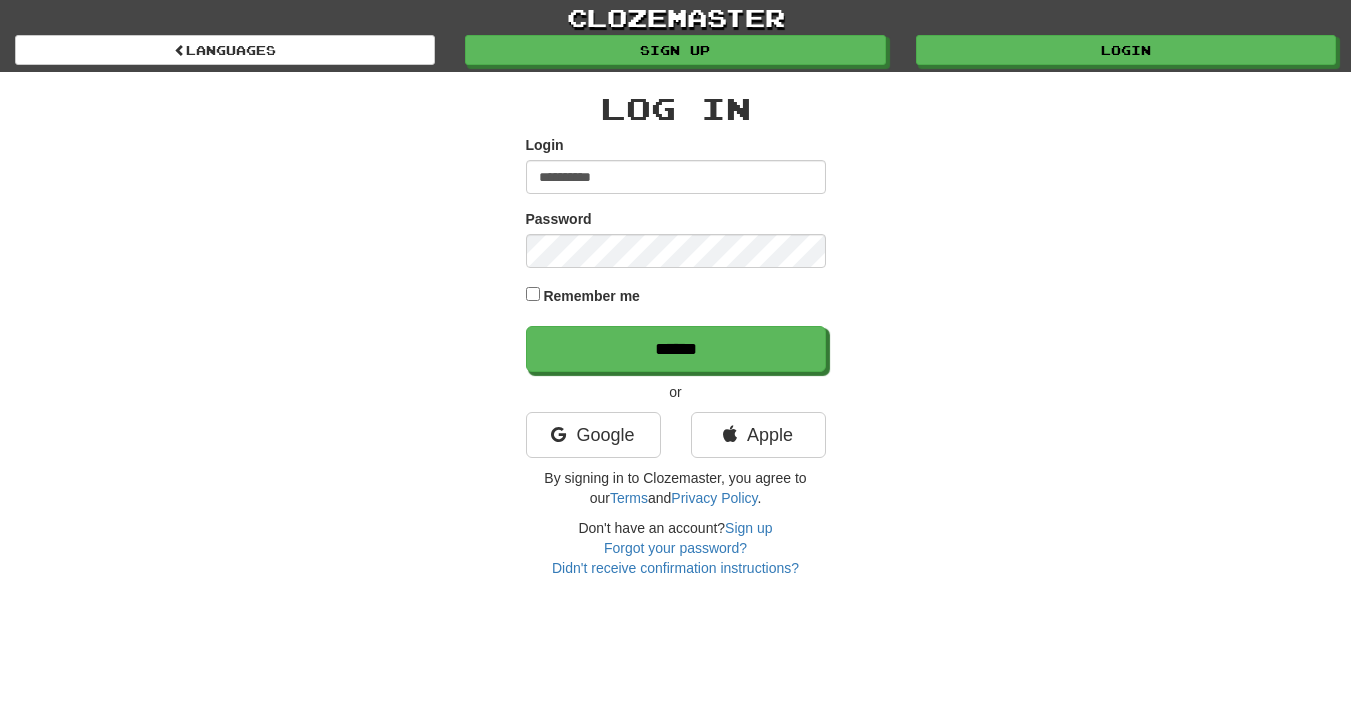 scroll, scrollTop: 0, scrollLeft: 0, axis: both 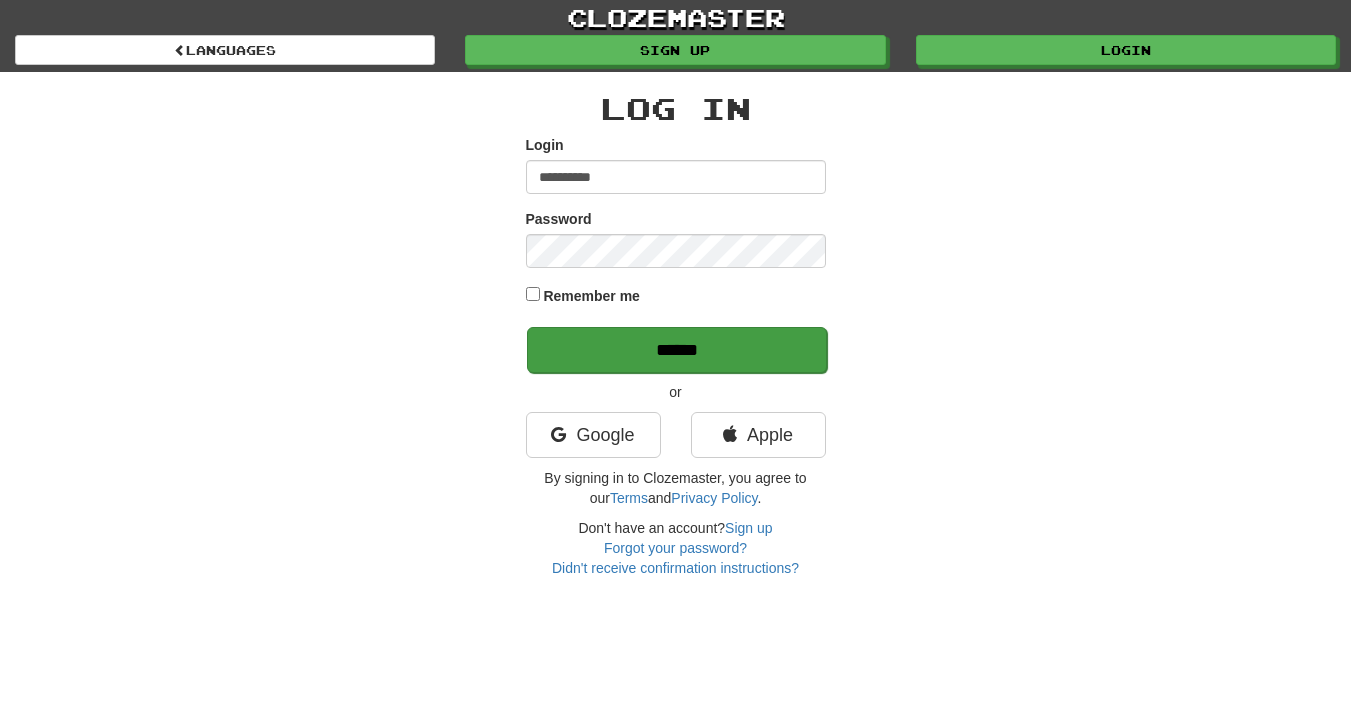 type on "**********" 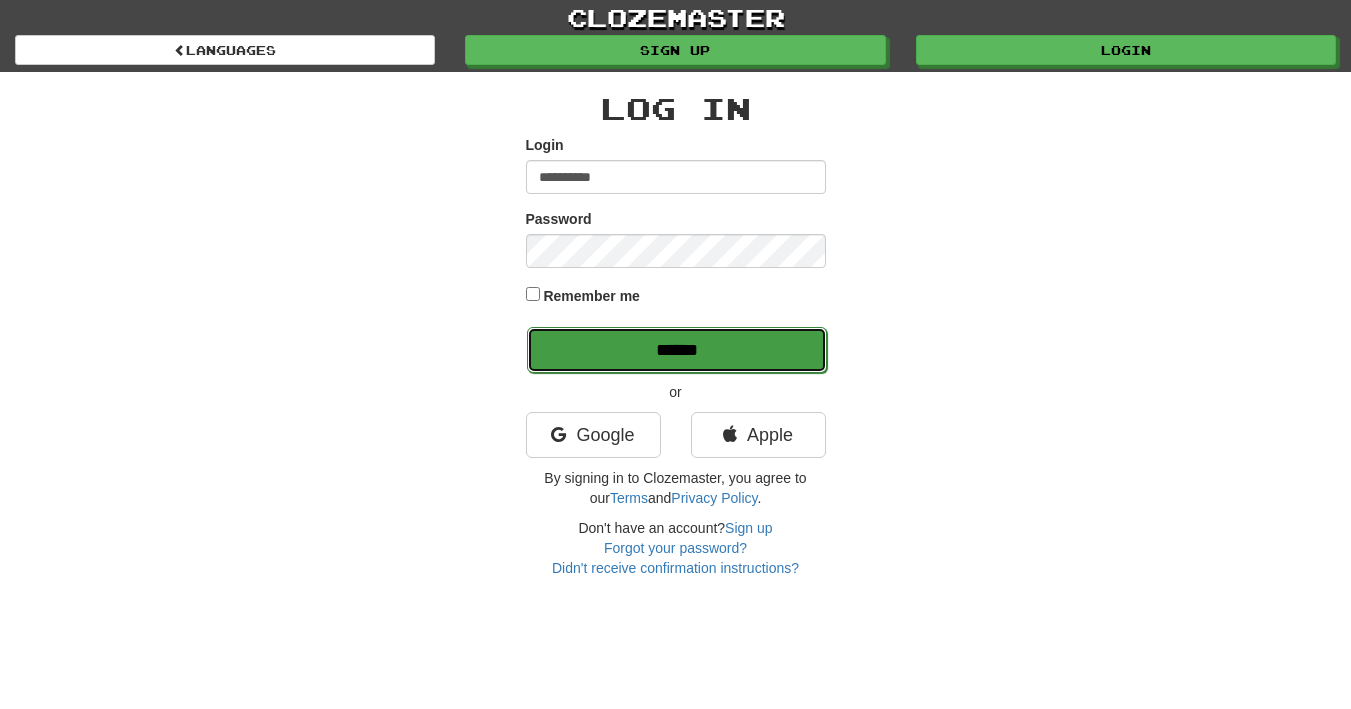 click on "******" at bounding box center [677, 350] 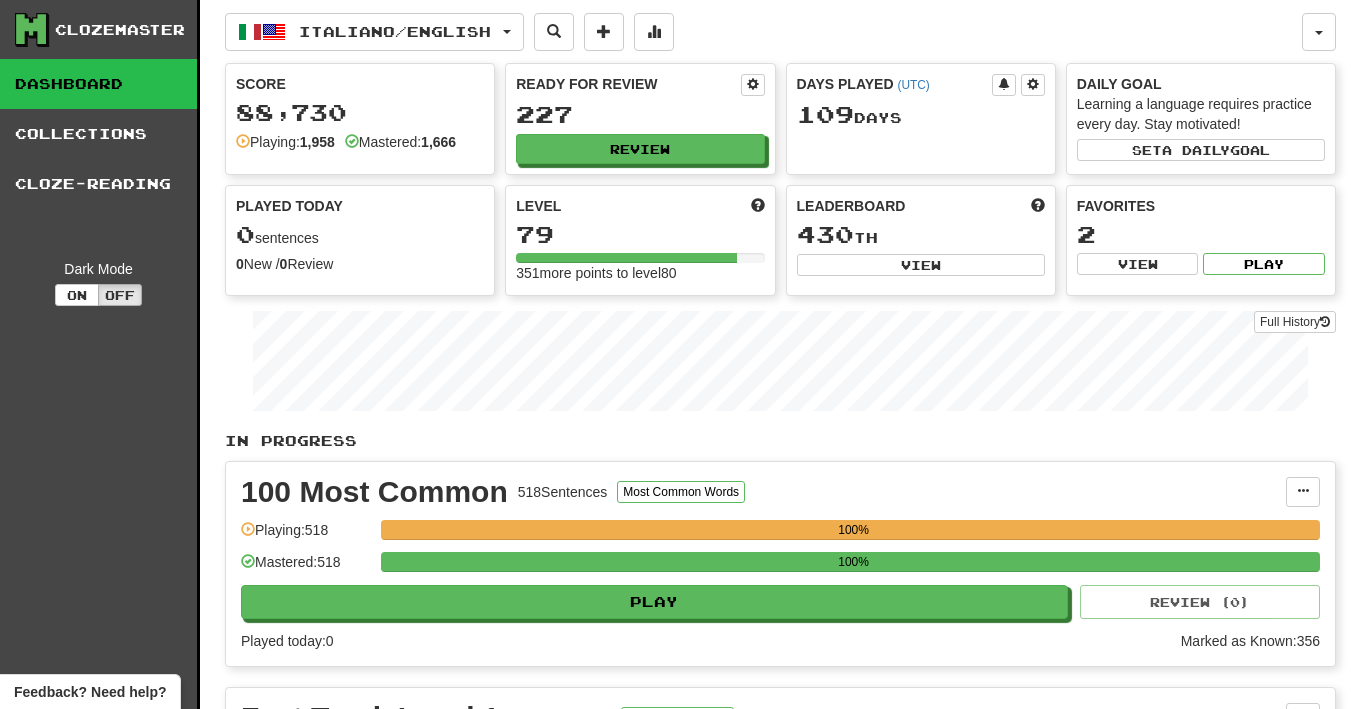scroll, scrollTop: 0, scrollLeft: 0, axis: both 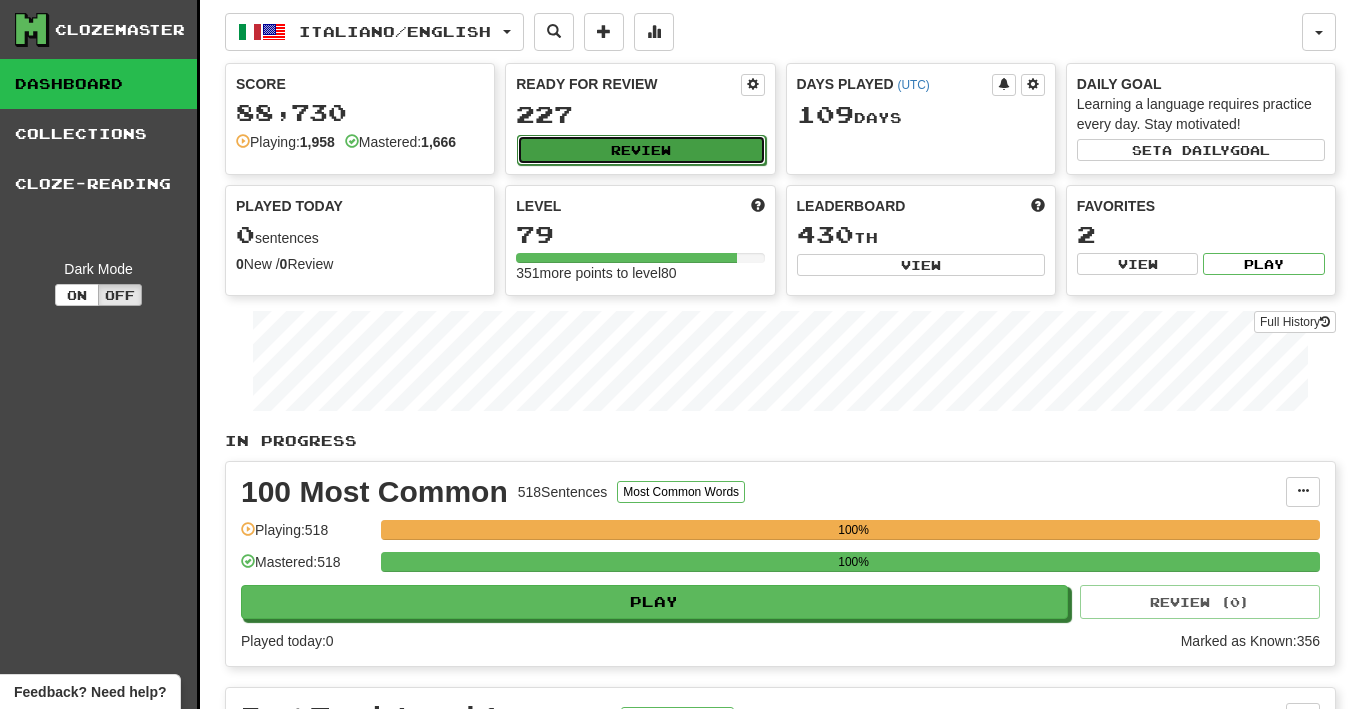 click on "Review" at bounding box center [641, 150] 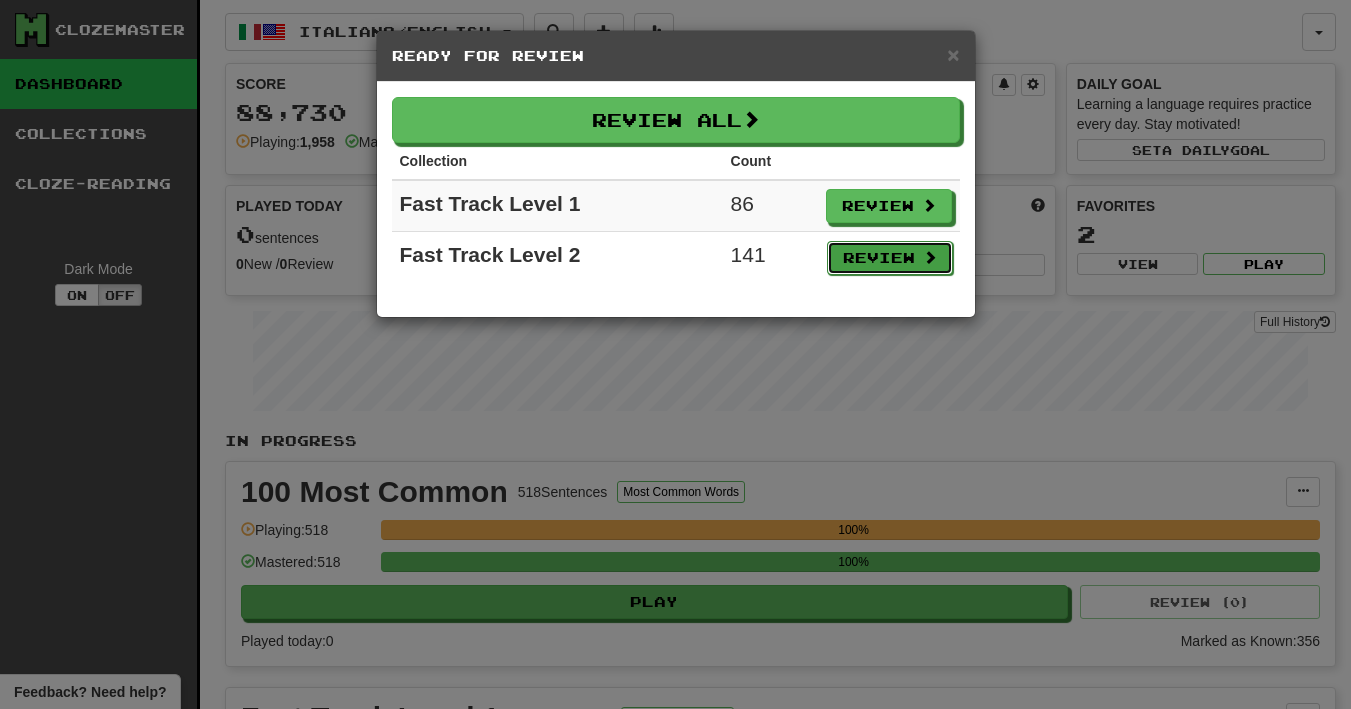 click on "Review" at bounding box center (890, 258) 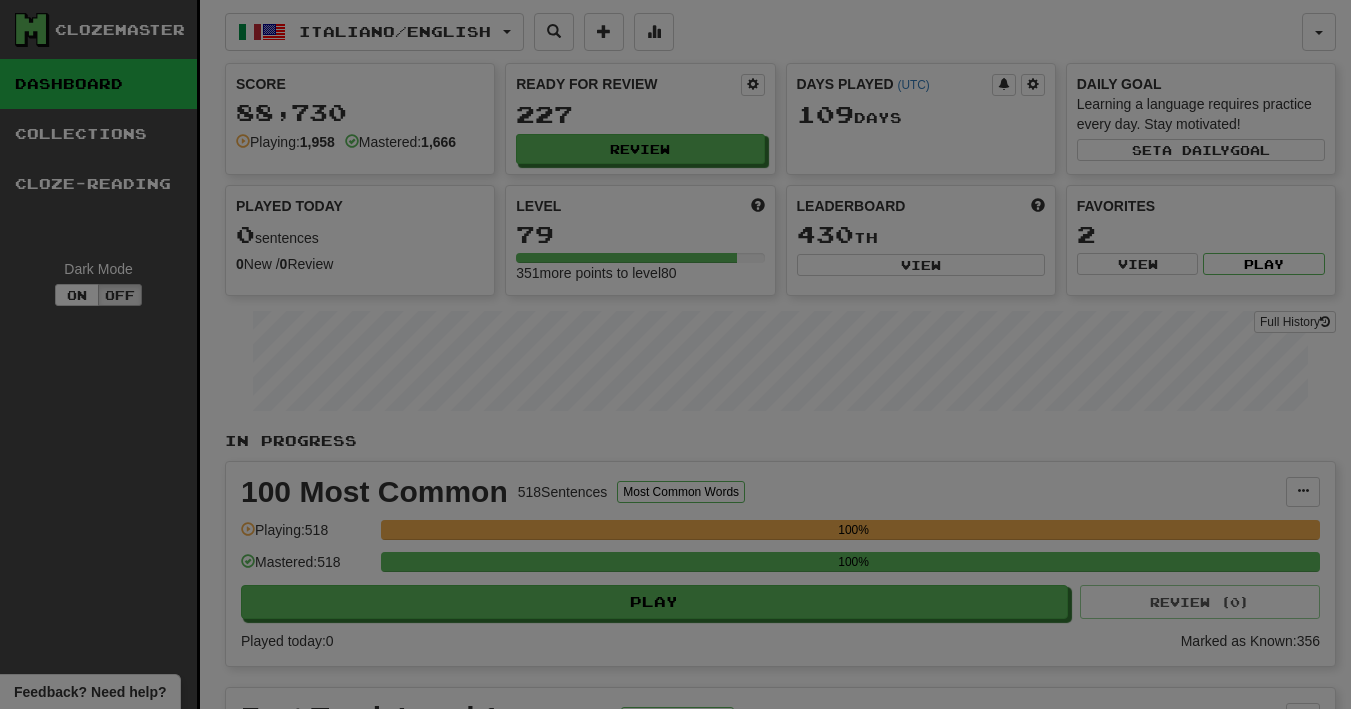 select on "**" 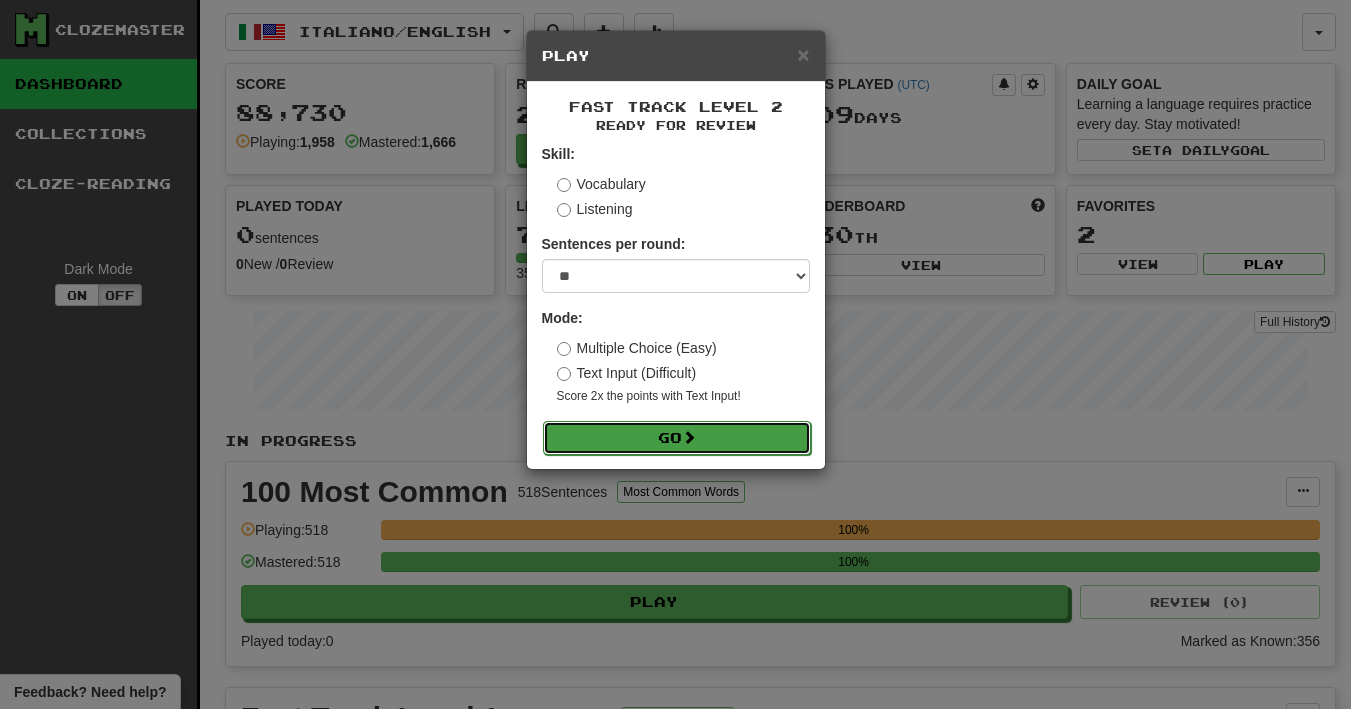 click on "Go" at bounding box center [677, 438] 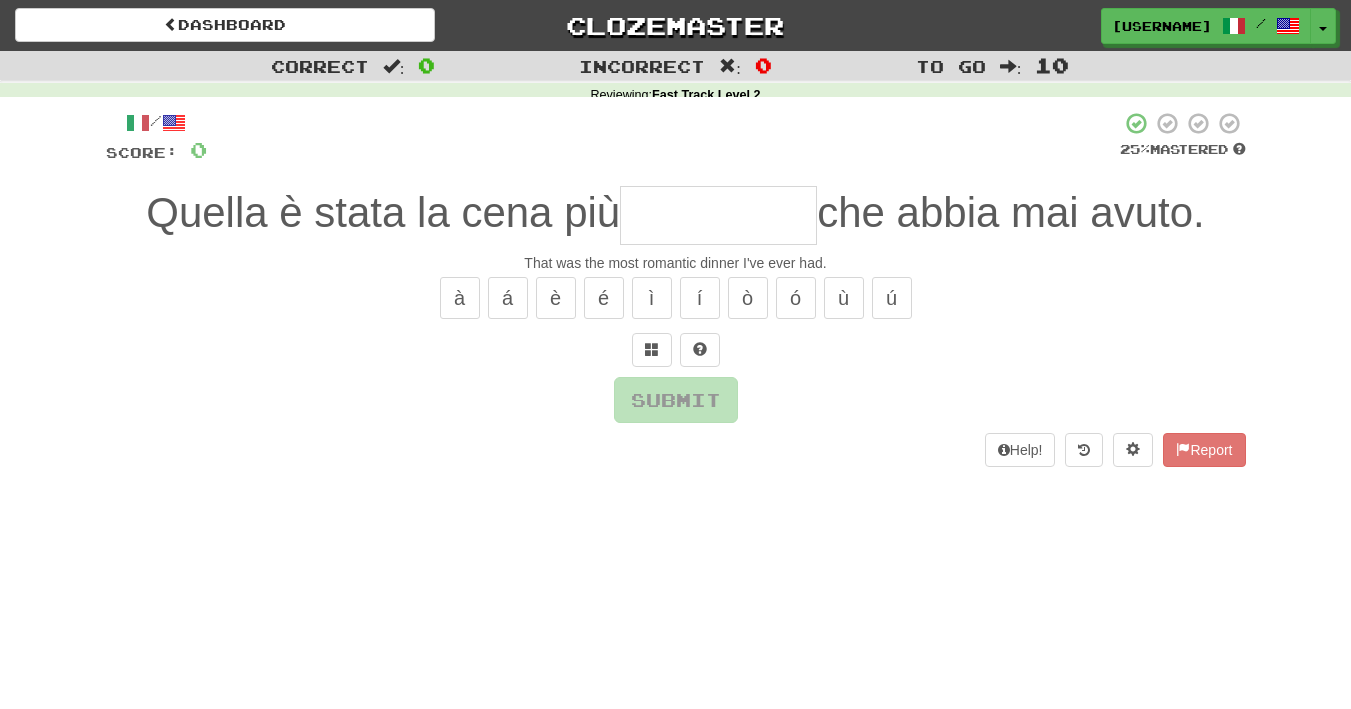 scroll, scrollTop: 0, scrollLeft: 0, axis: both 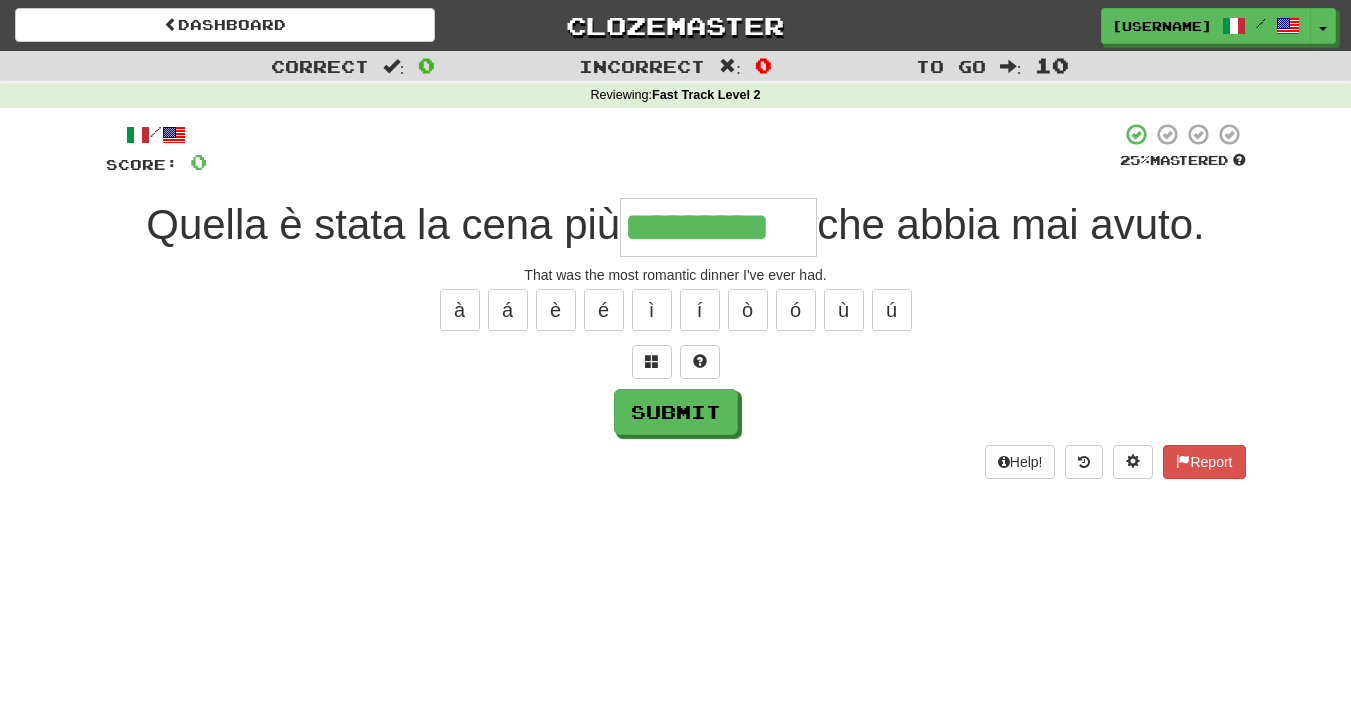 type on "*********" 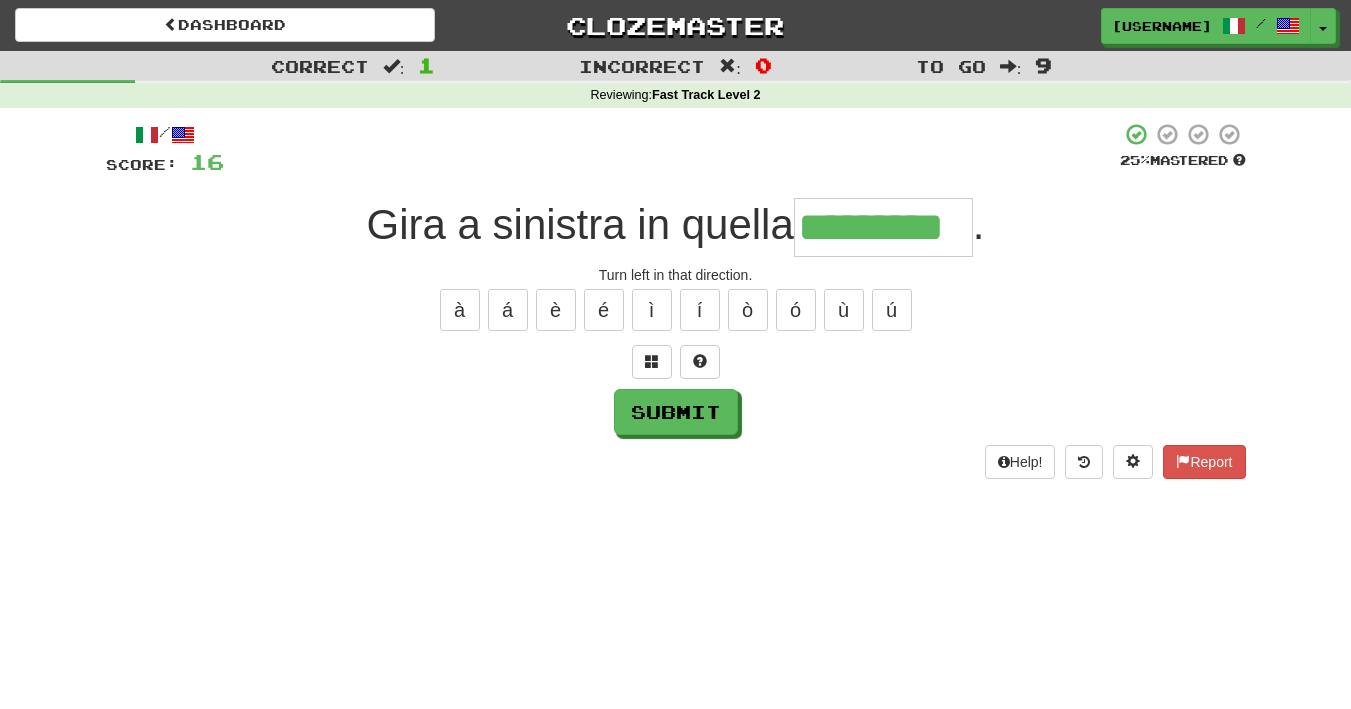 type on "*********" 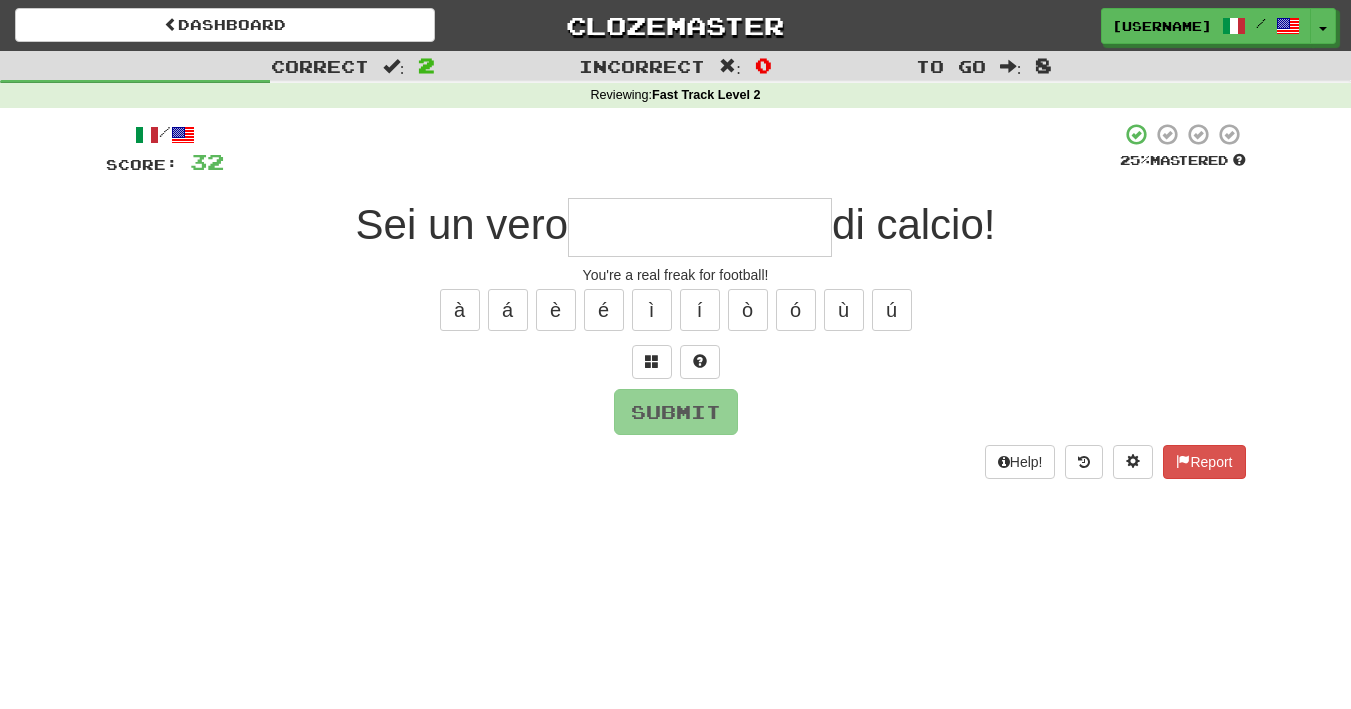 type on "*" 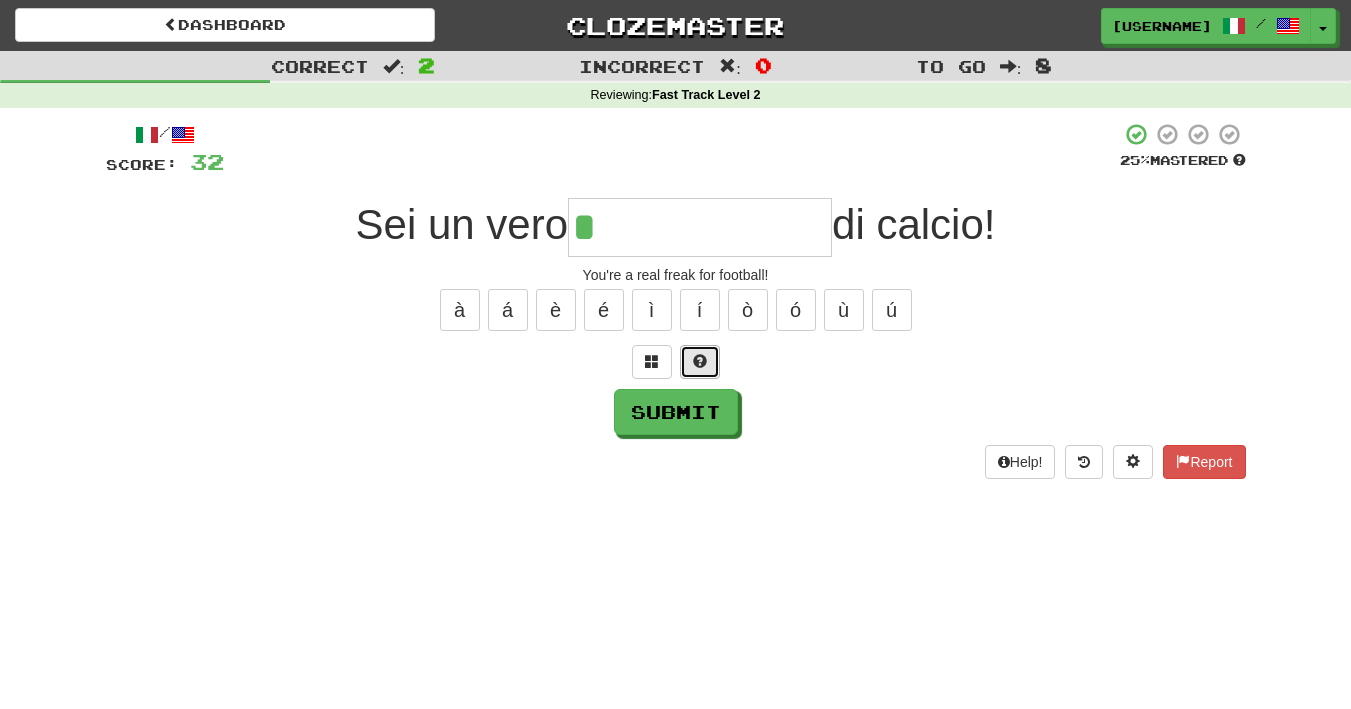 click at bounding box center [700, 362] 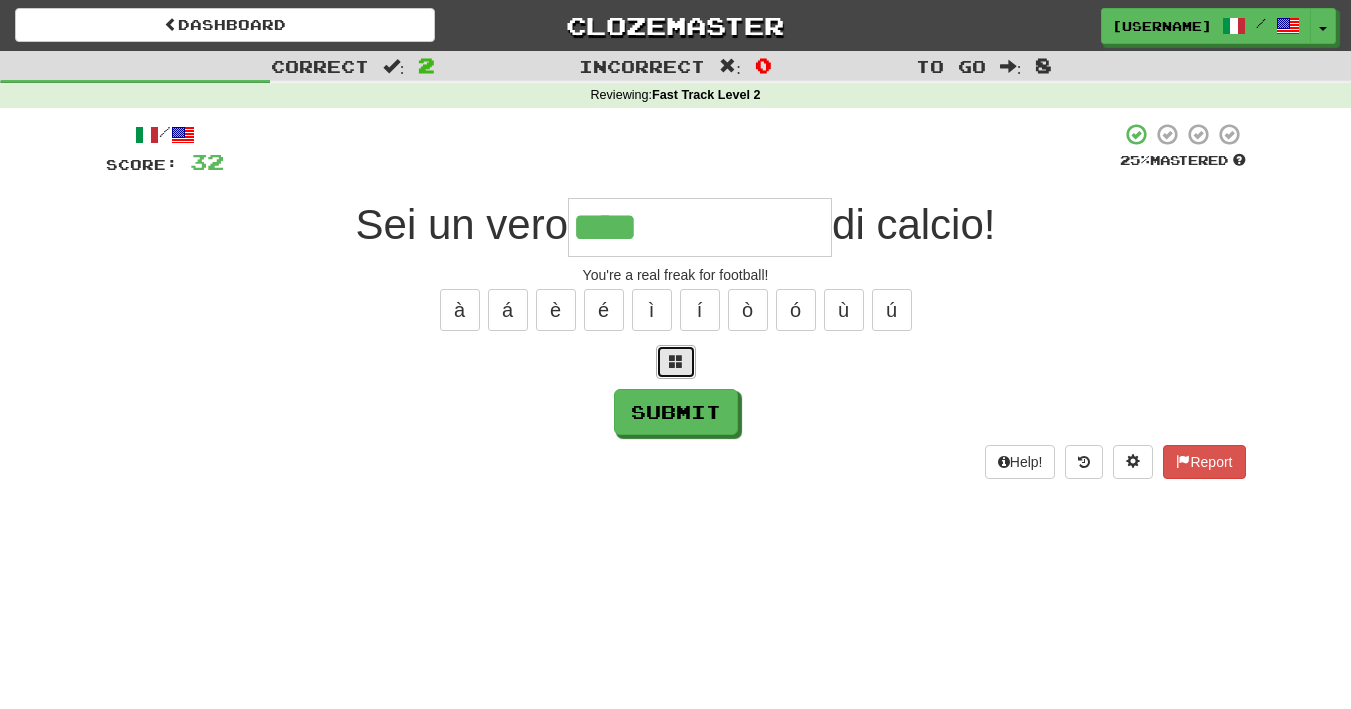 click at bounding box center (676, 362) 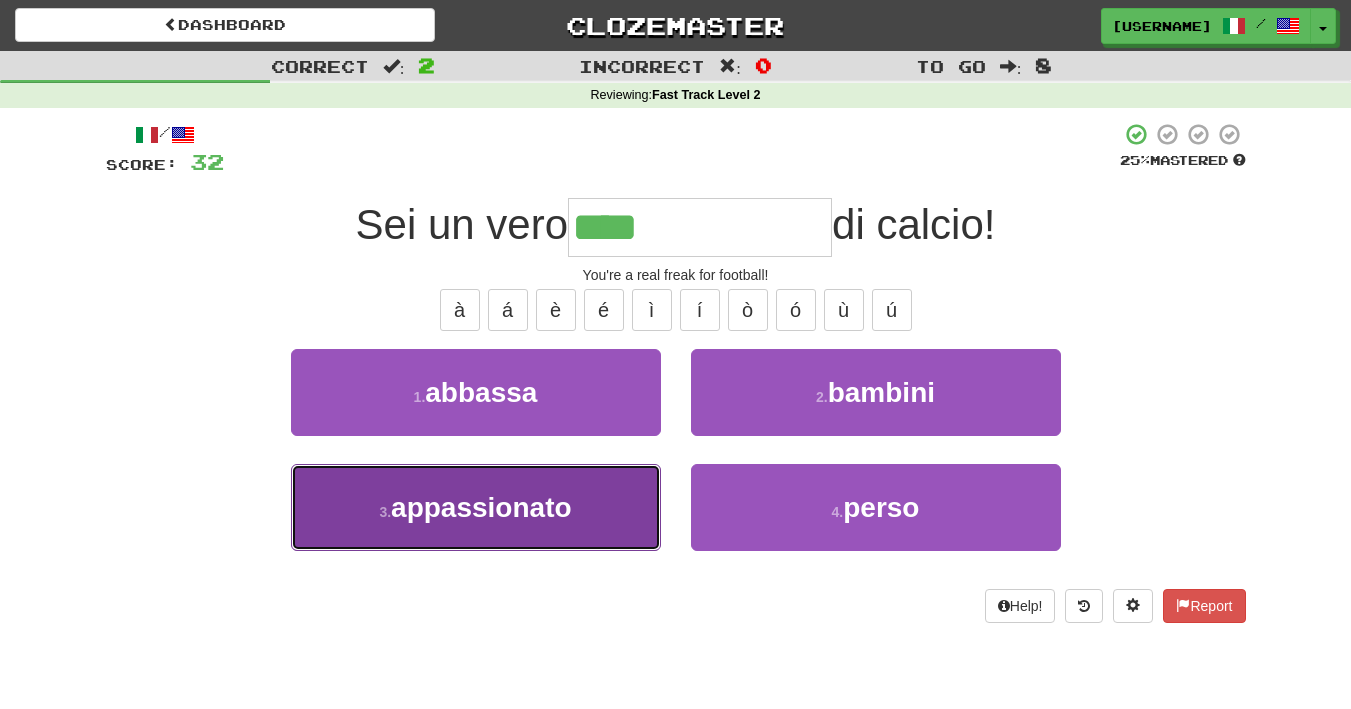 click on "3 .  appassionato" at bounding box center [476, 507] 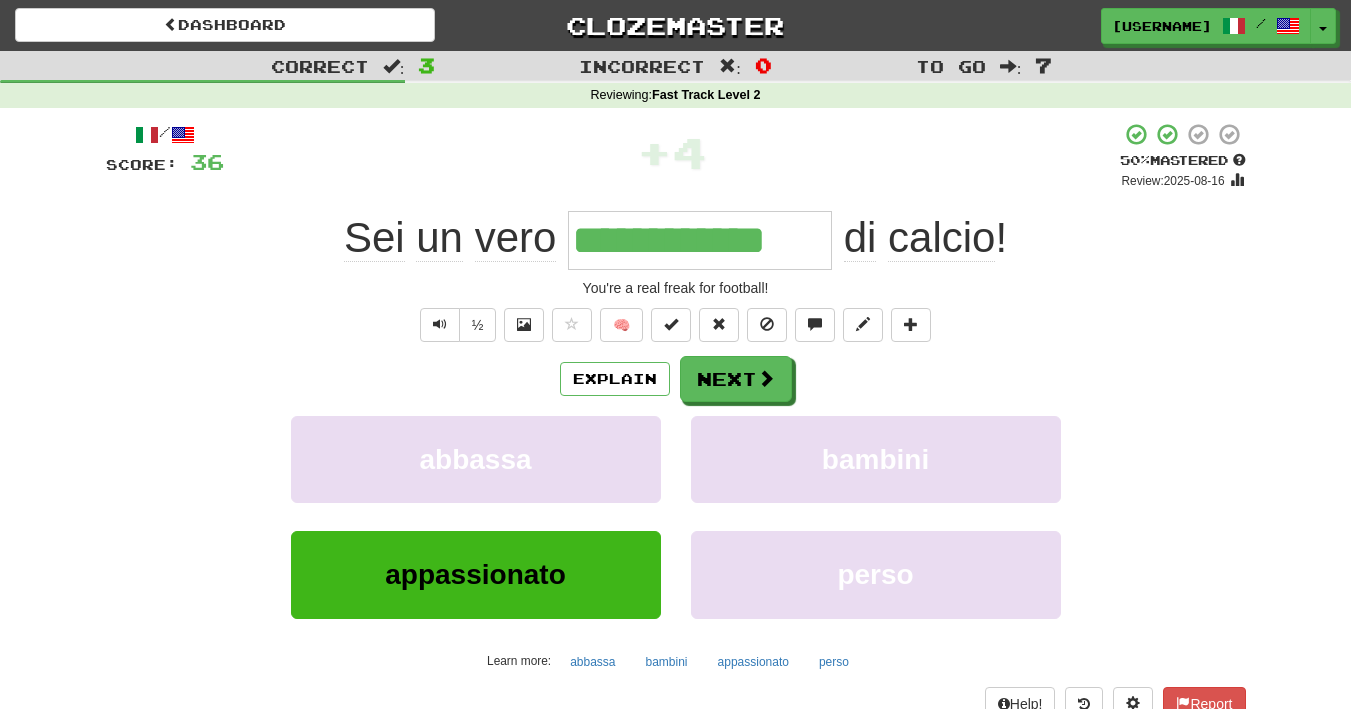 click on "Explain Next abbassa bambini appassionato perso Learn more: abbassa bambini appassionato perso" at bounding box center (676, 516) 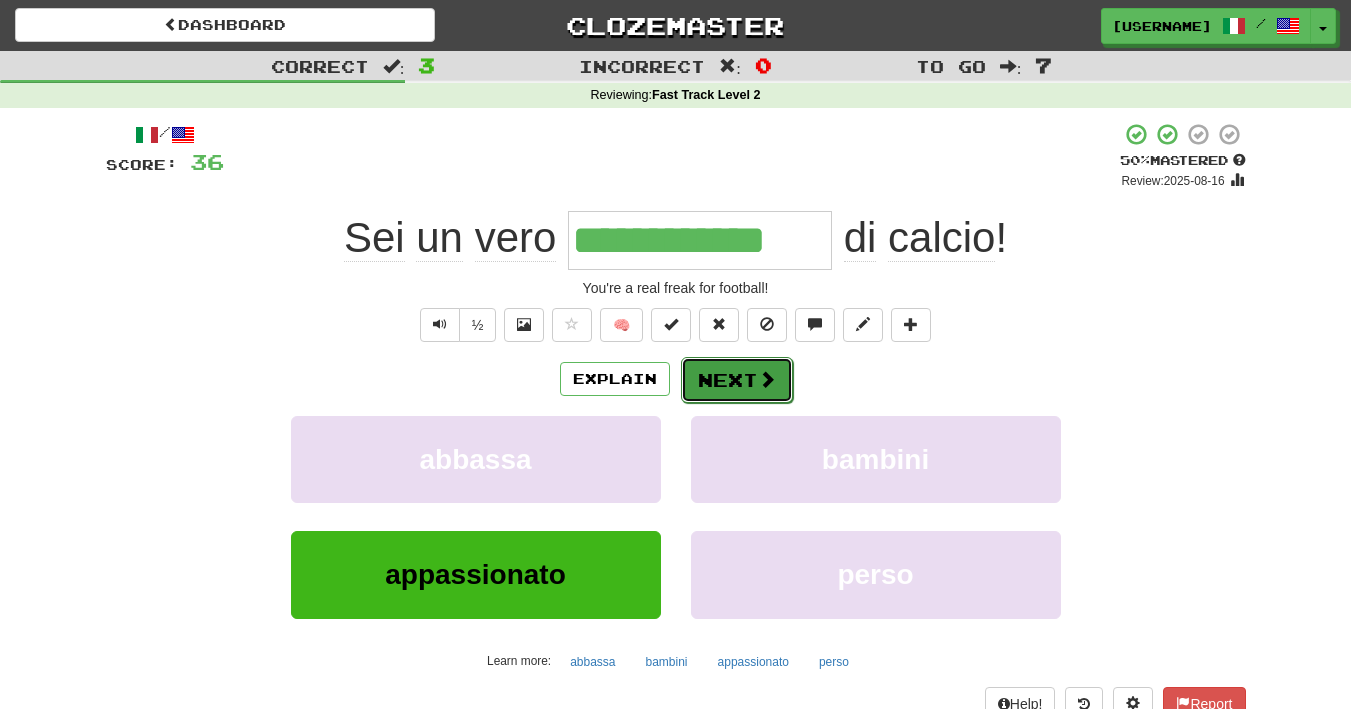 click on "Next" at bounding box center (737, 380) 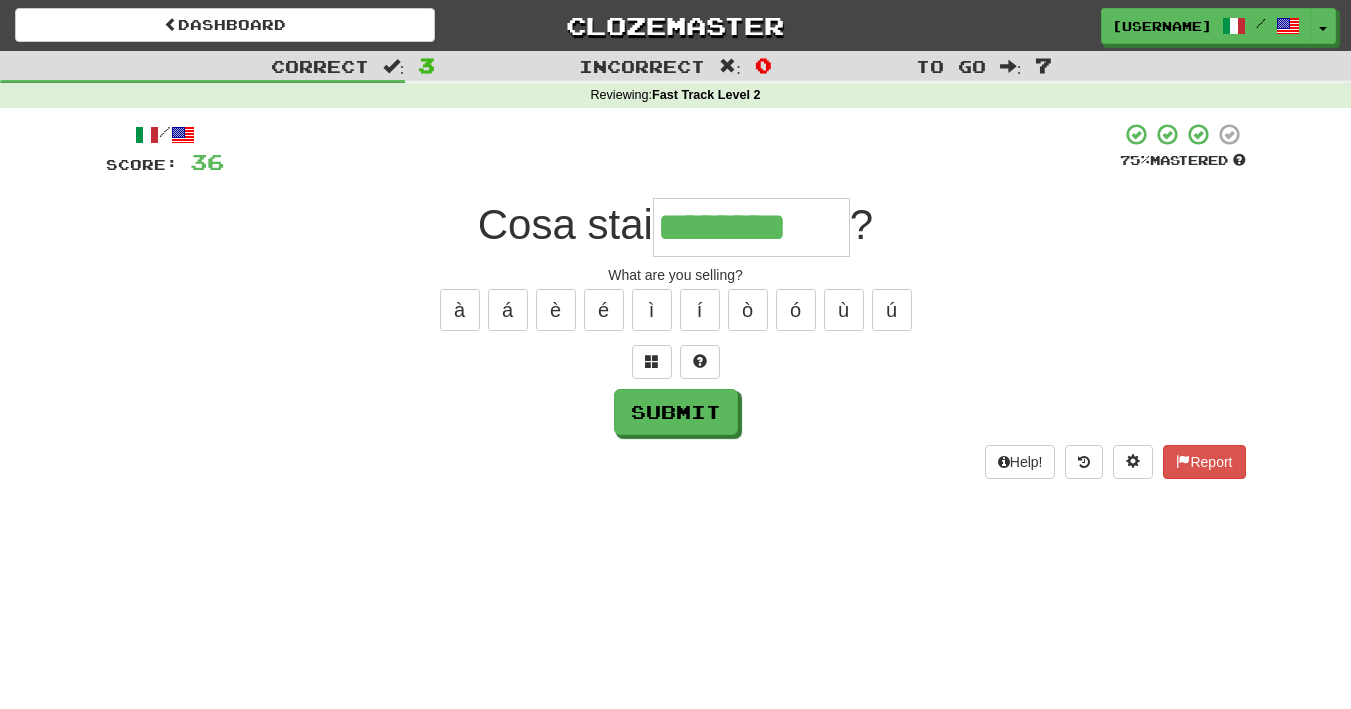 type on "********" 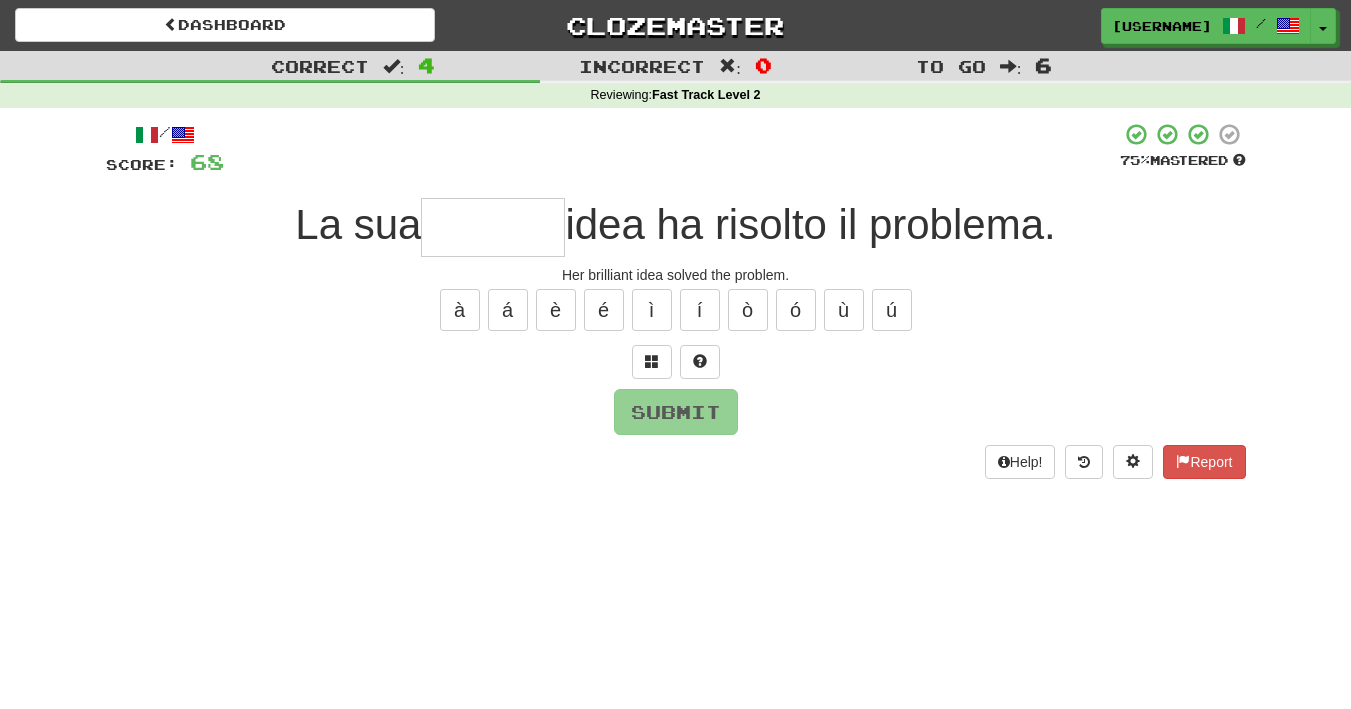 type on "*" 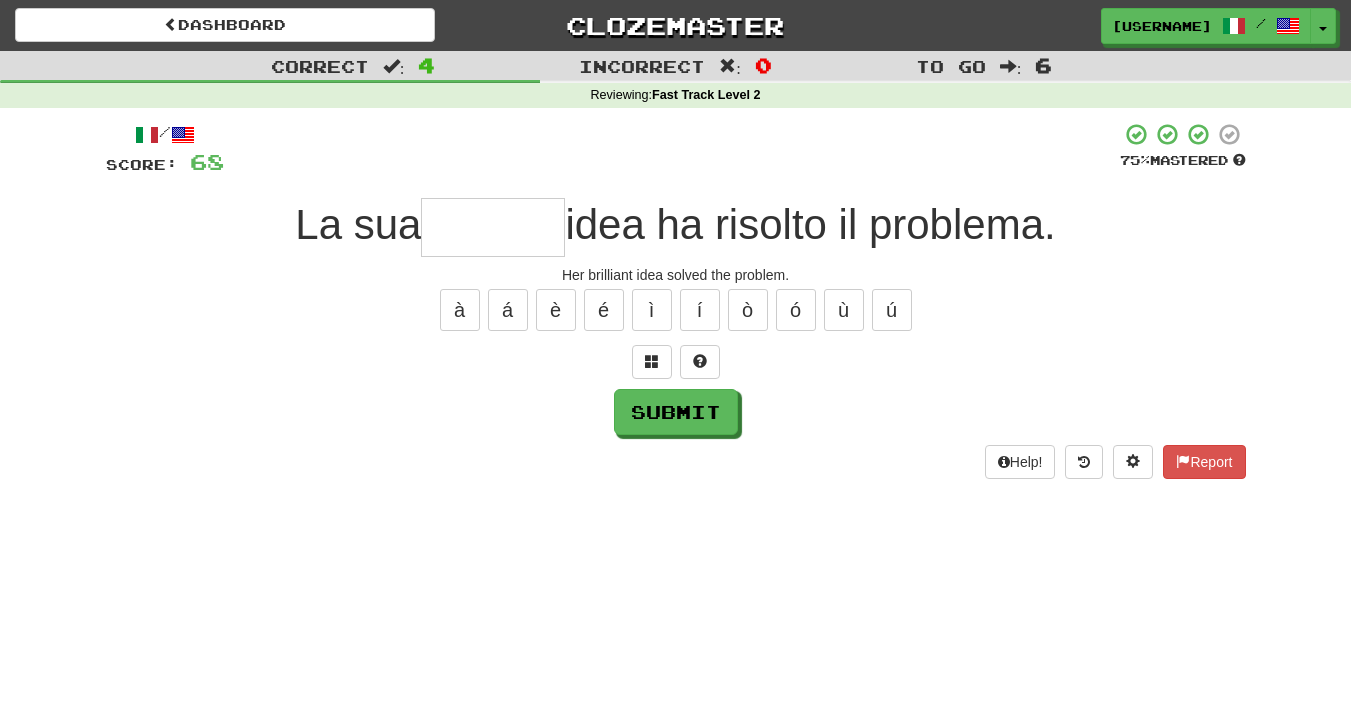 type on "*" 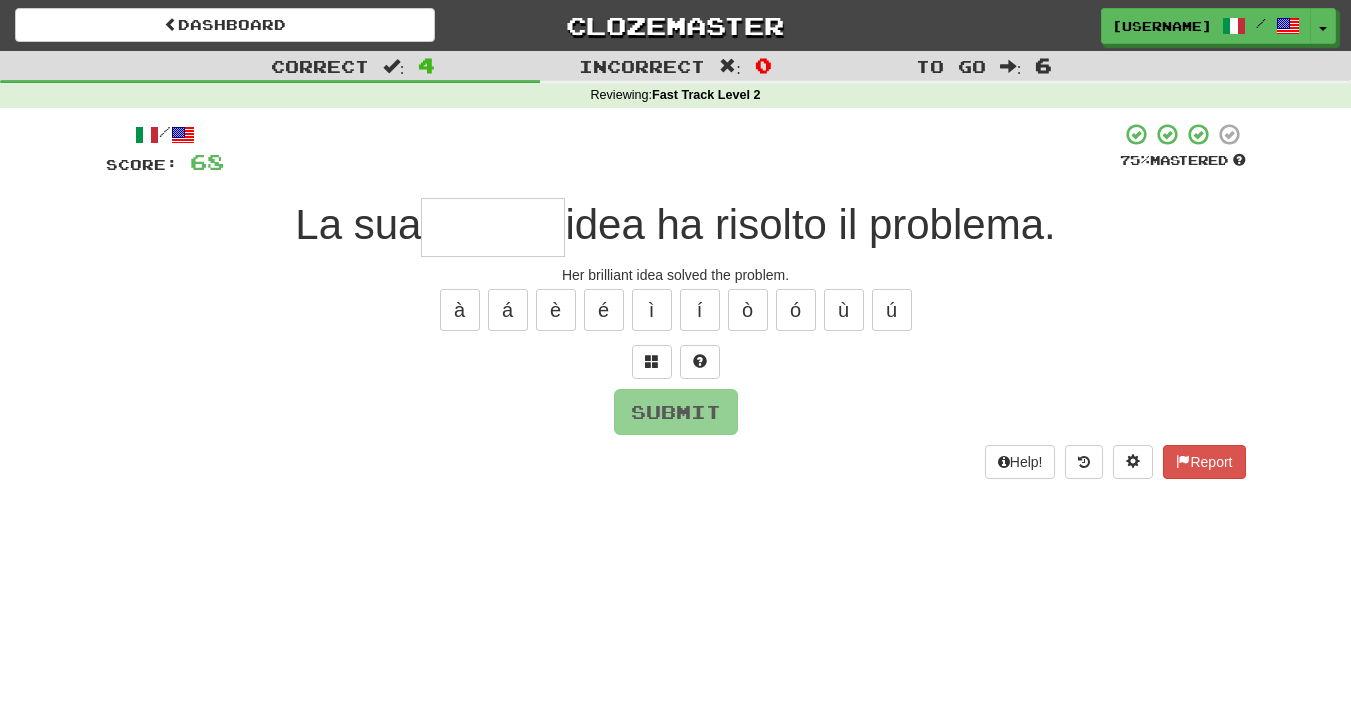 type on "*" 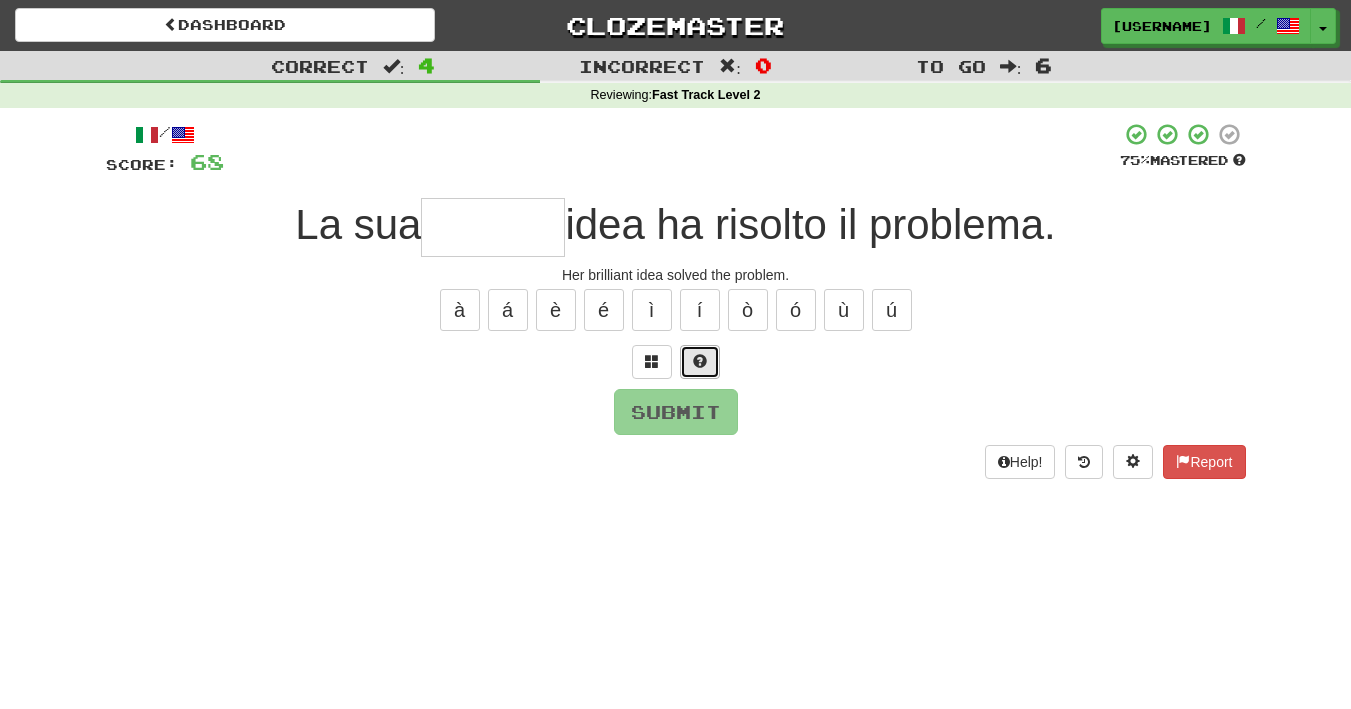 click at bounding box center (700, 361) 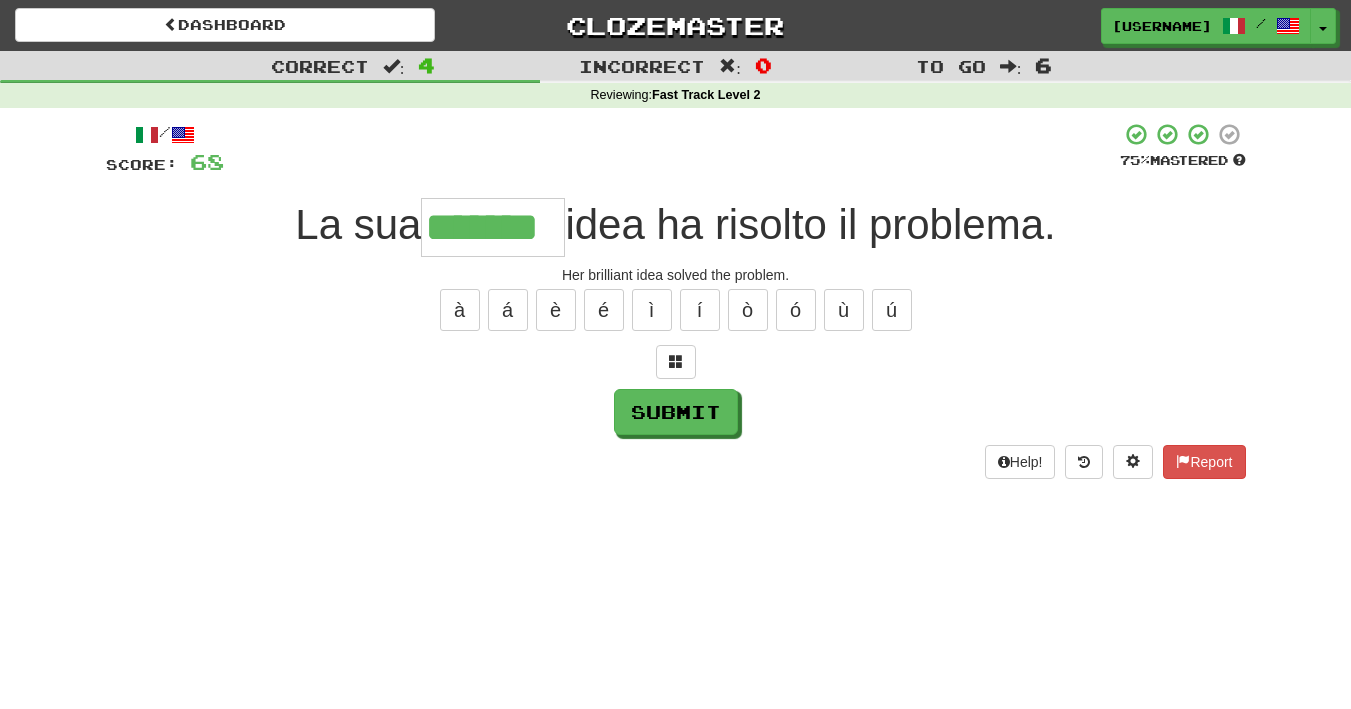 type on "*******" 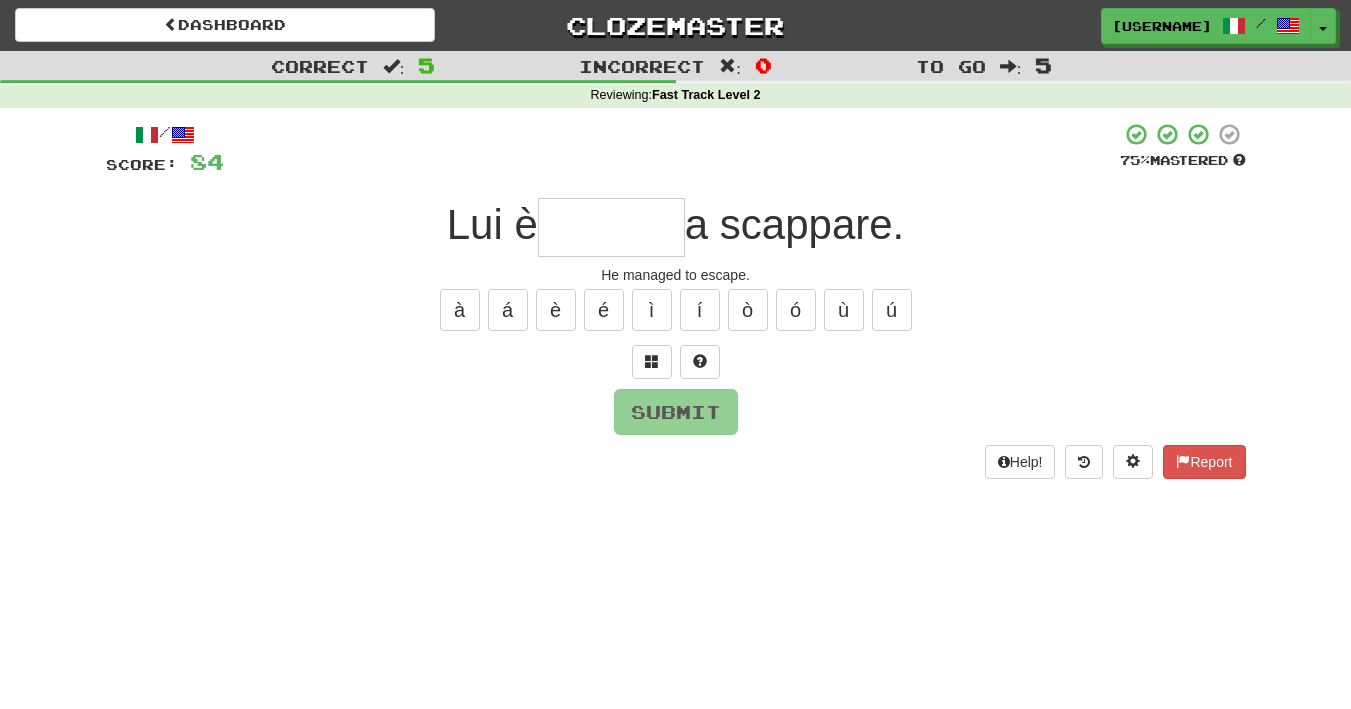 type on "*" 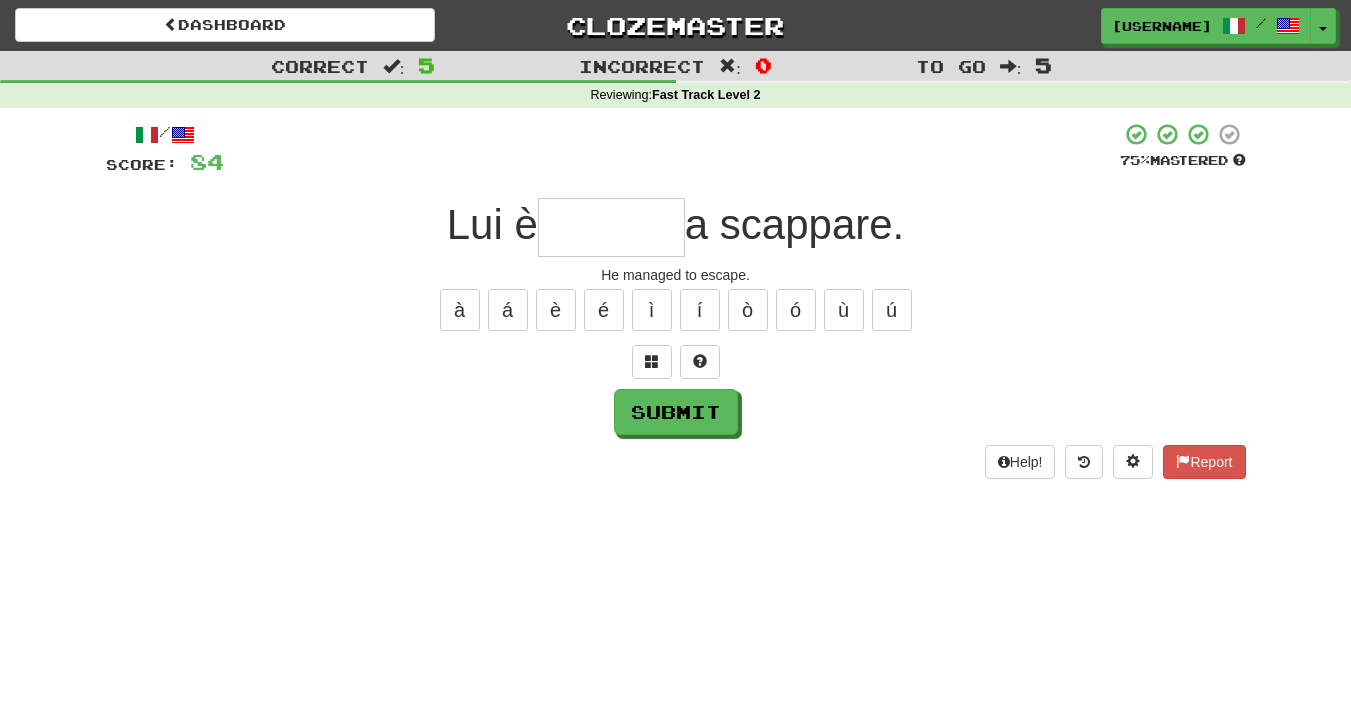 type on "*" 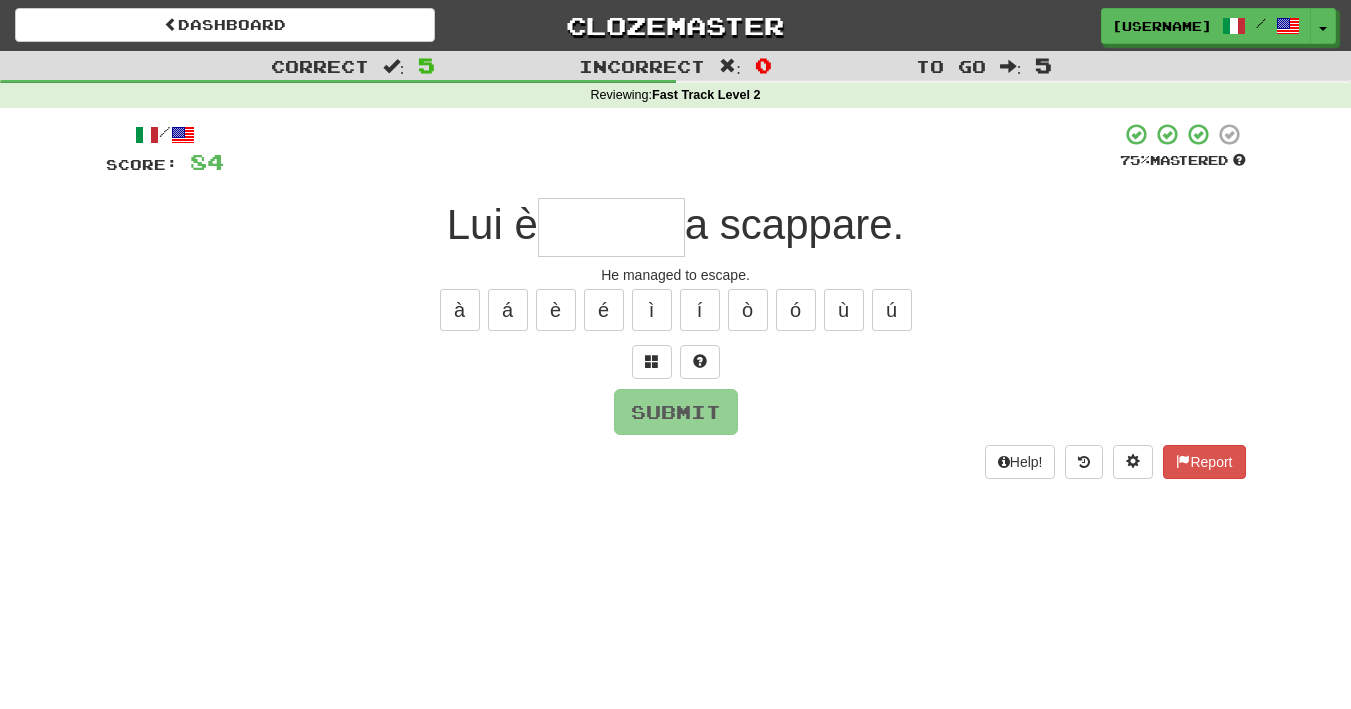 type on "*" 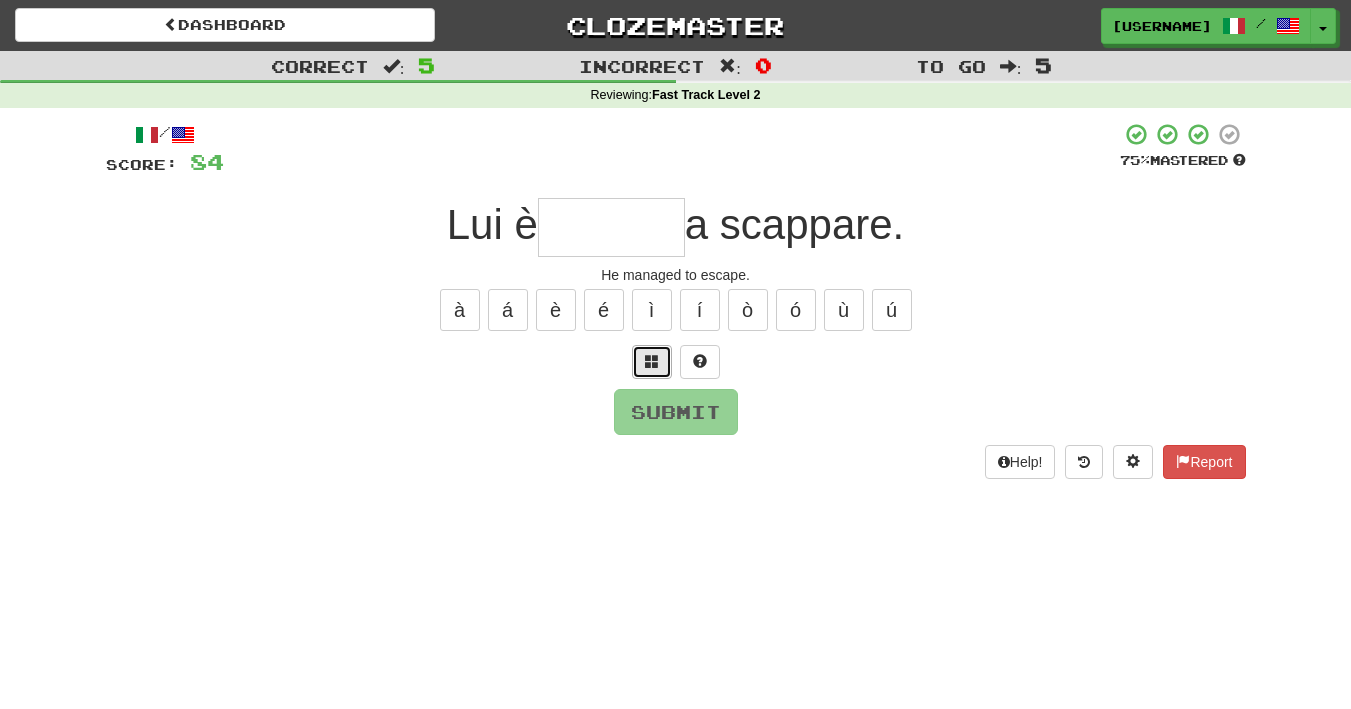 click at bounding box center (652, 362) 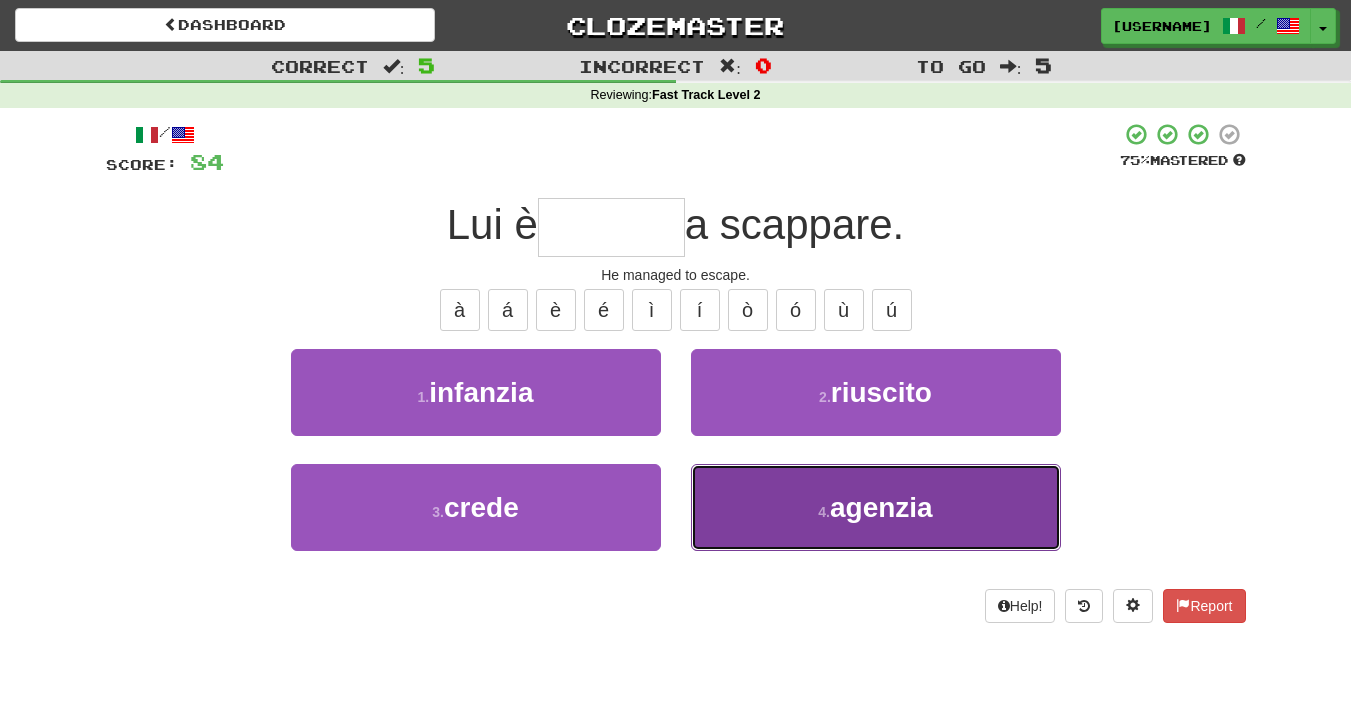 click on "4 .  agenzia" at bounding box center [876, 507] 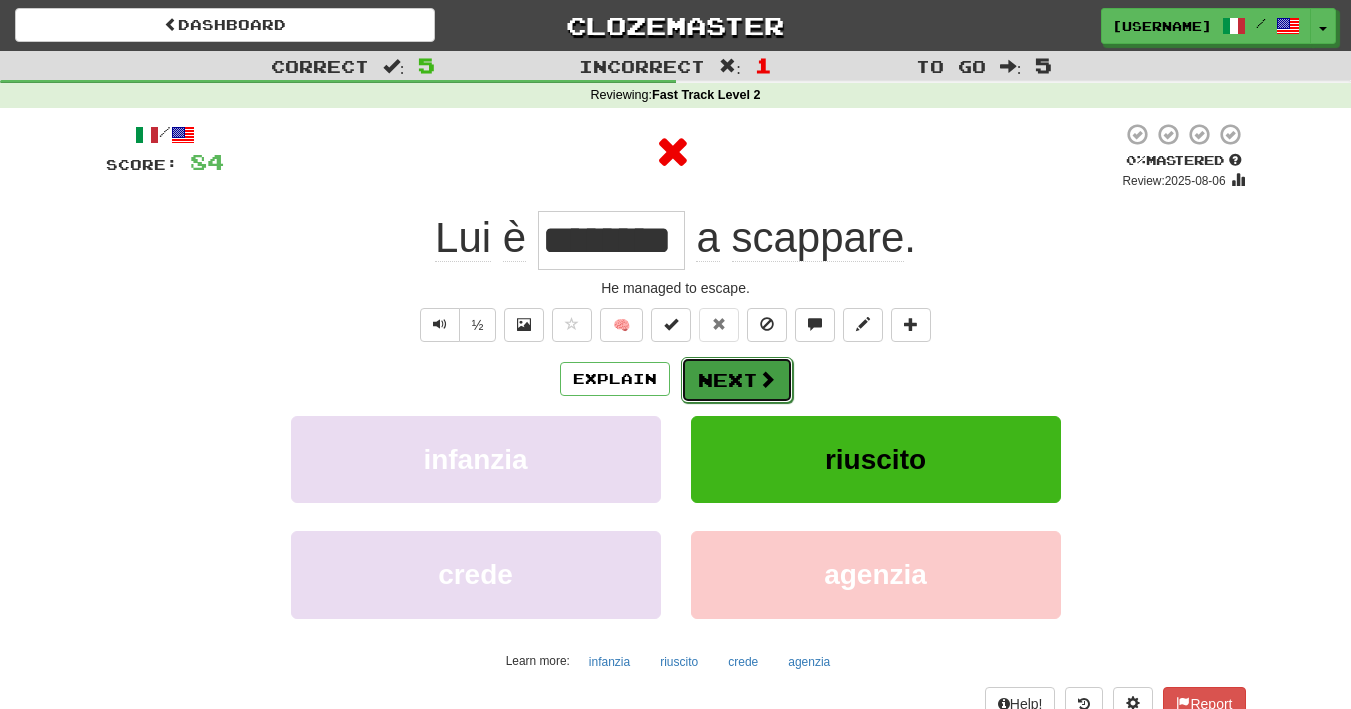 click on "Next" at bounding box center [737, 380] 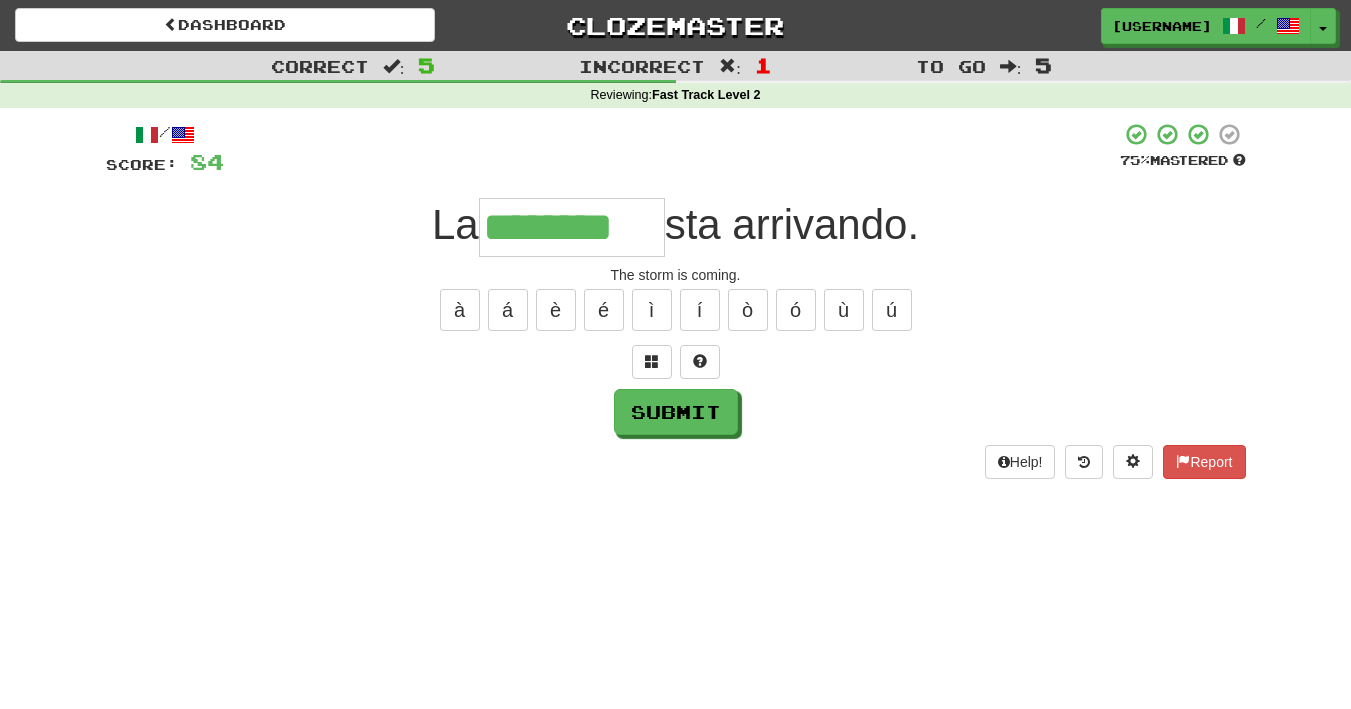 type on "********" 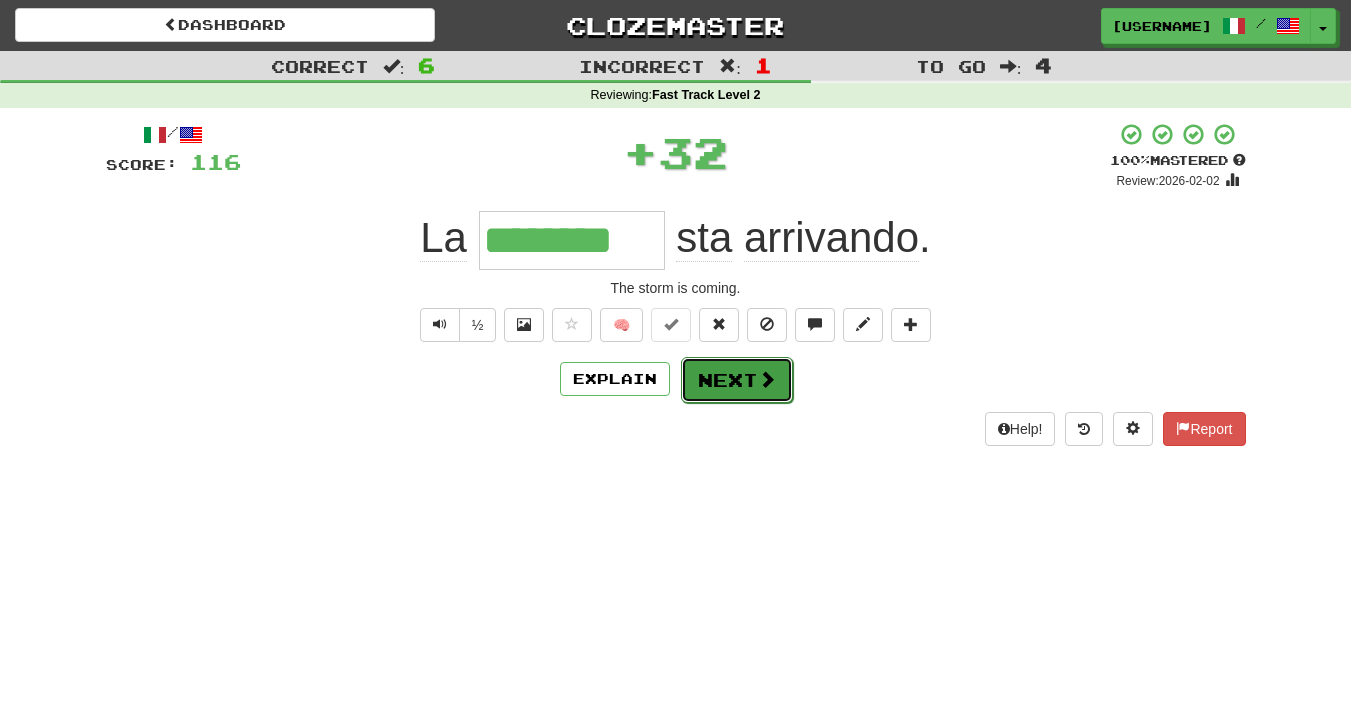 click on "Next" at bounding box center [737, 380] 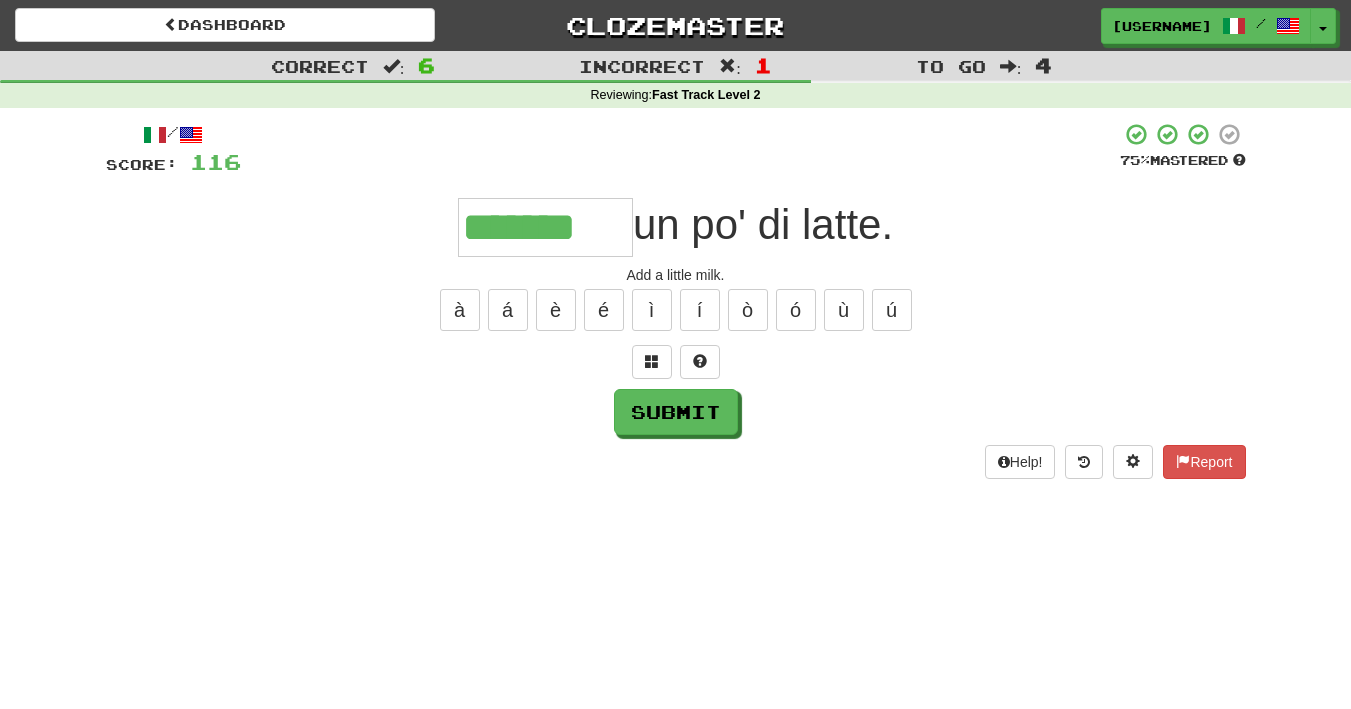 scroll, scrollTop: 0, scrollLeft: 0, axis: both 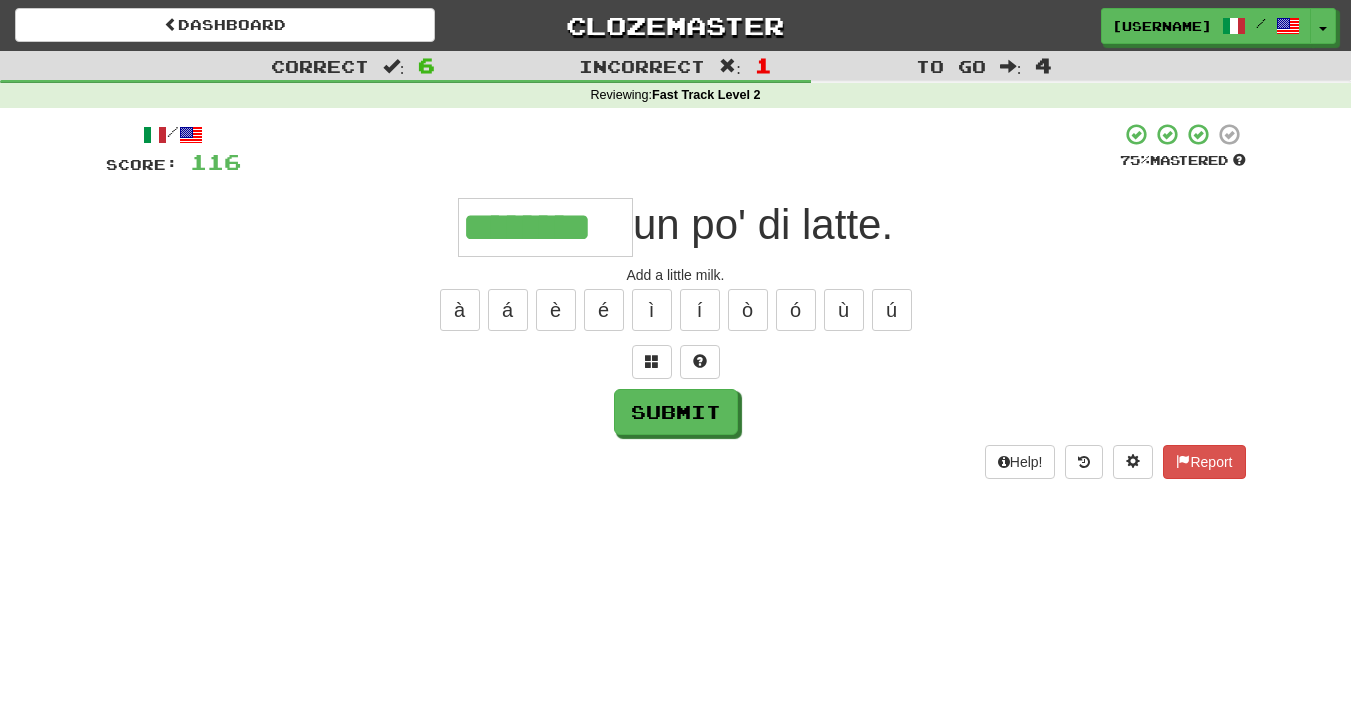type on "********" 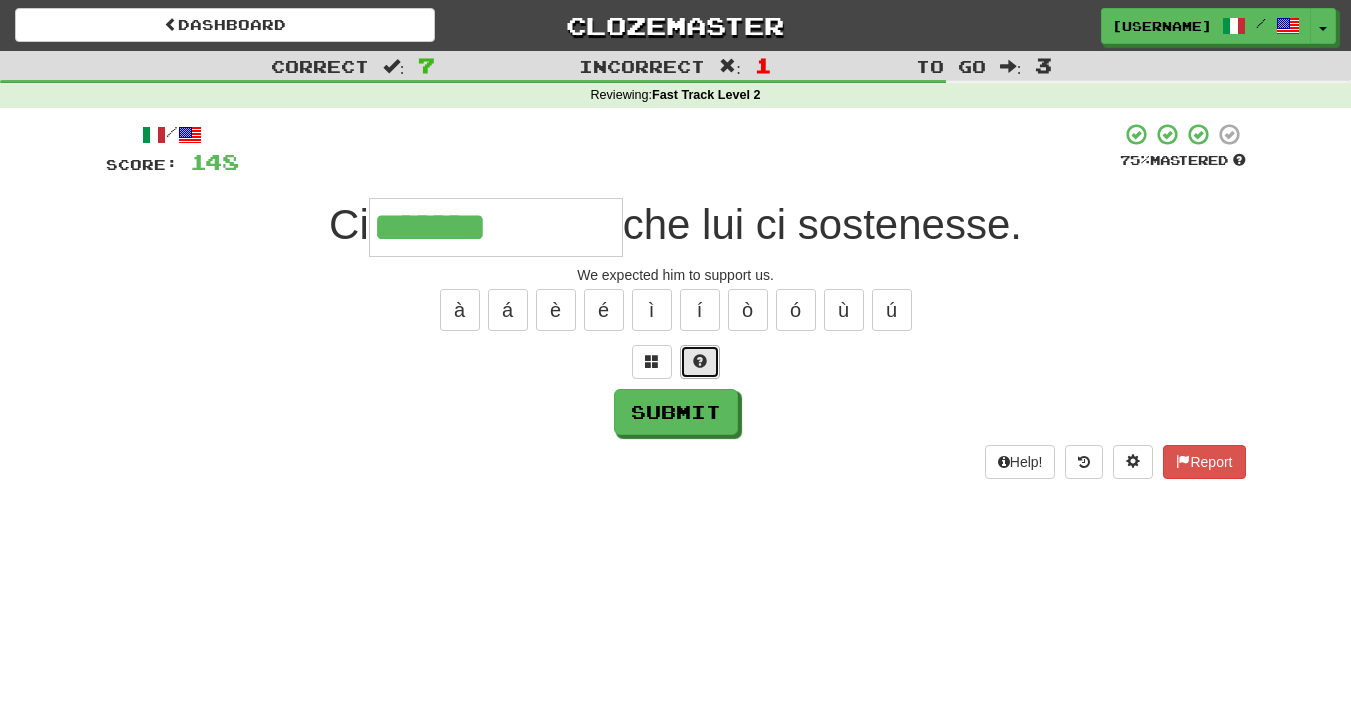 click at bounding box center (700, 361) 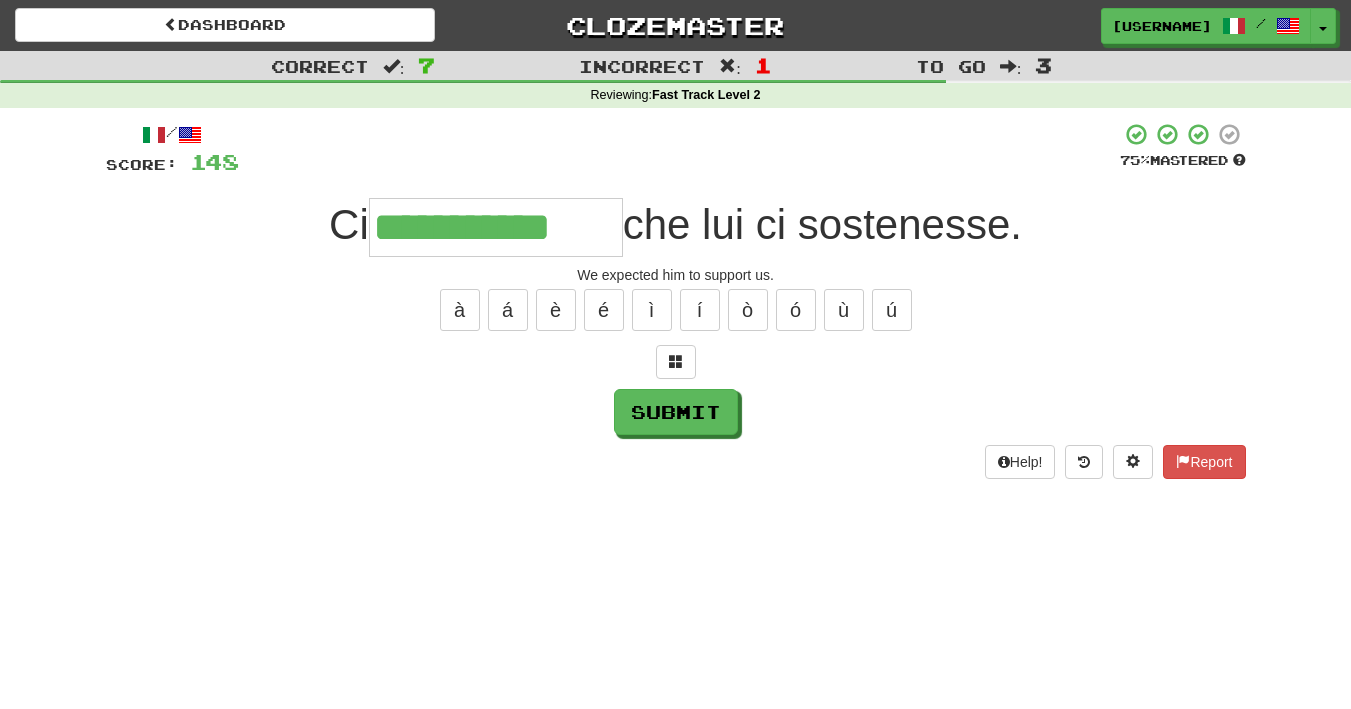 type on "**********" 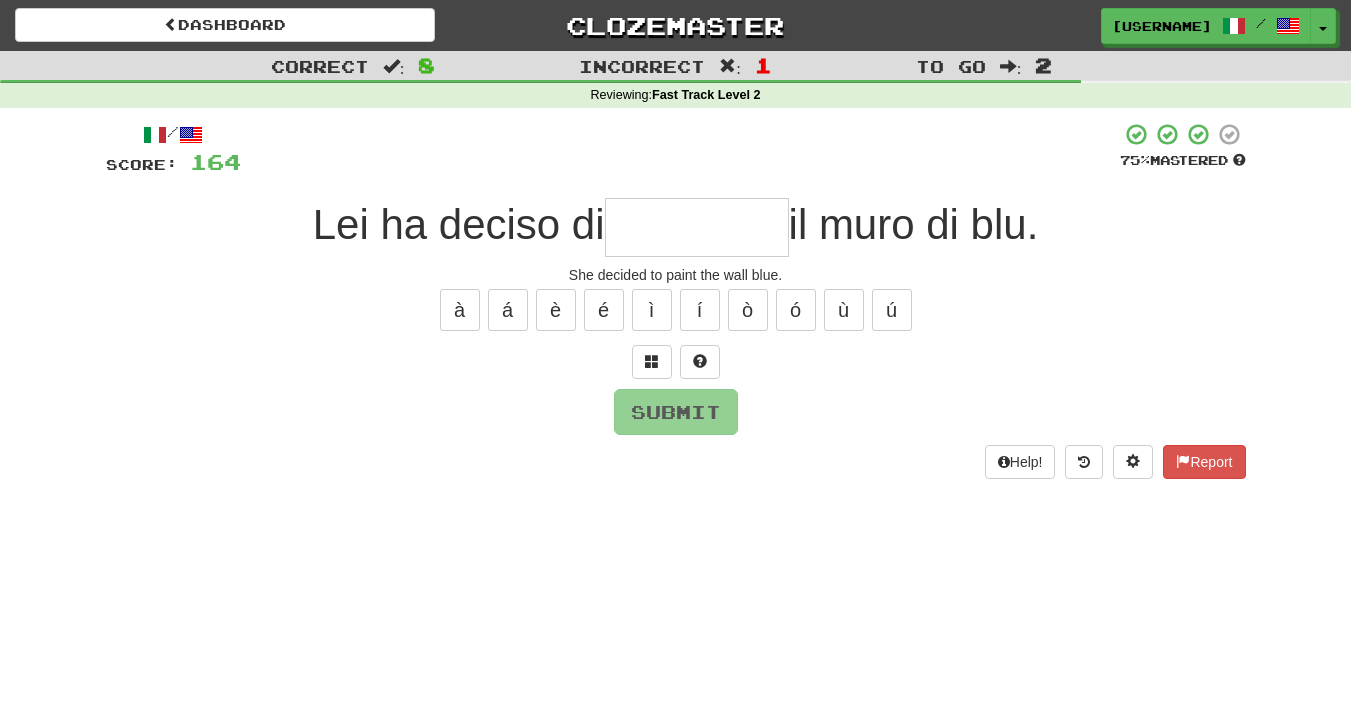 type on "*" 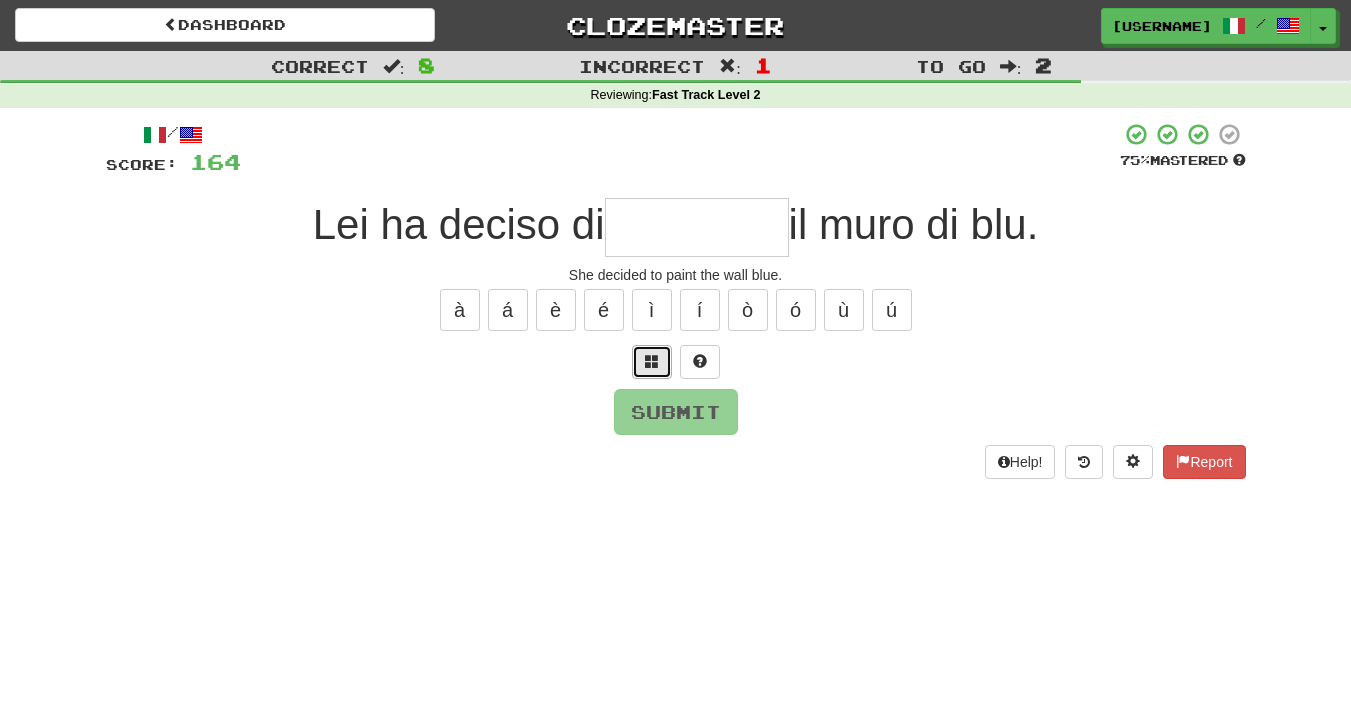 click at bounding box center [652, 362] 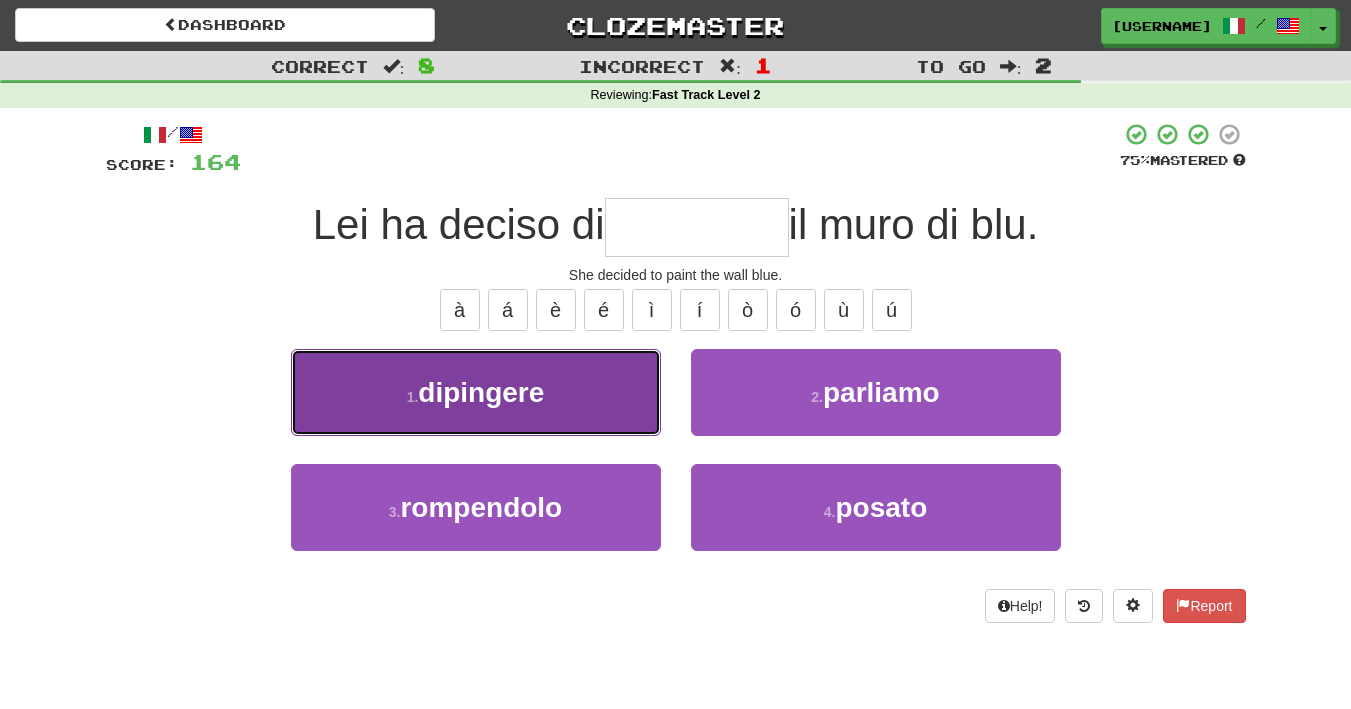 click on "1 .  dipingere" at bounding box center (476, 392) 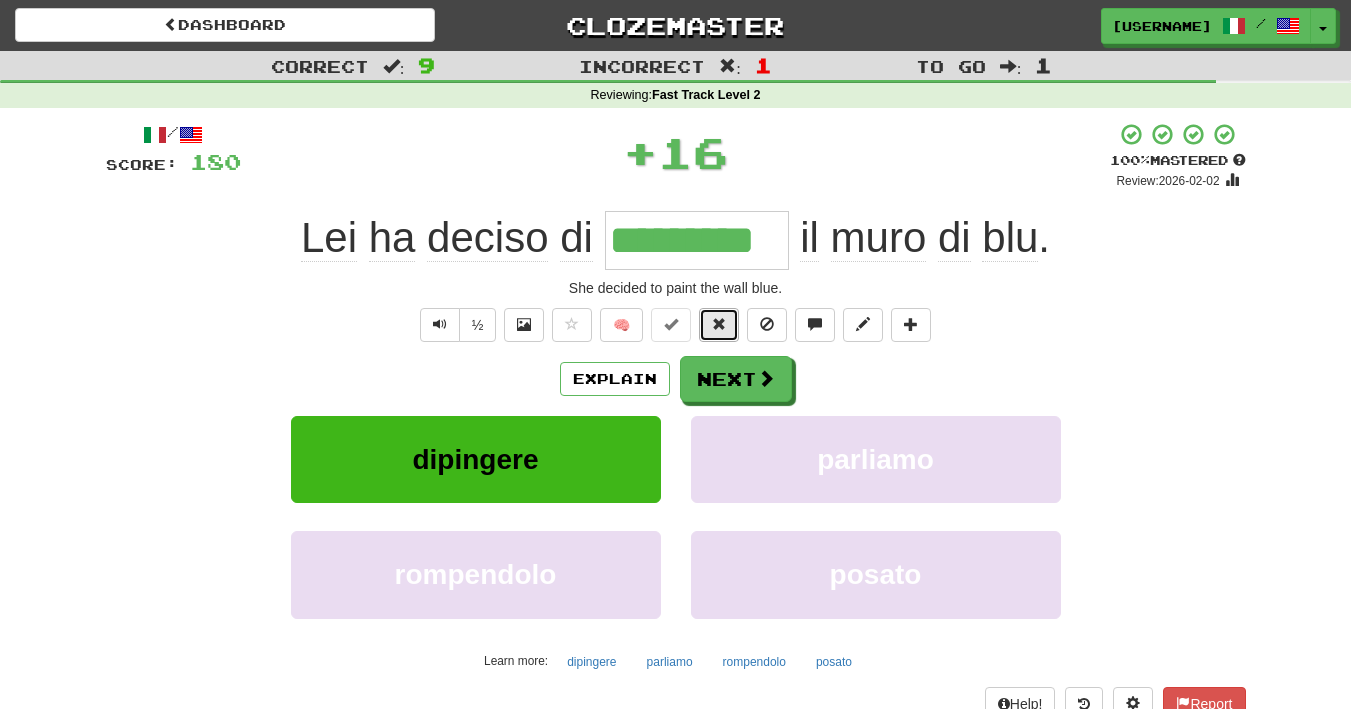 click at bounding box center (719, 324) 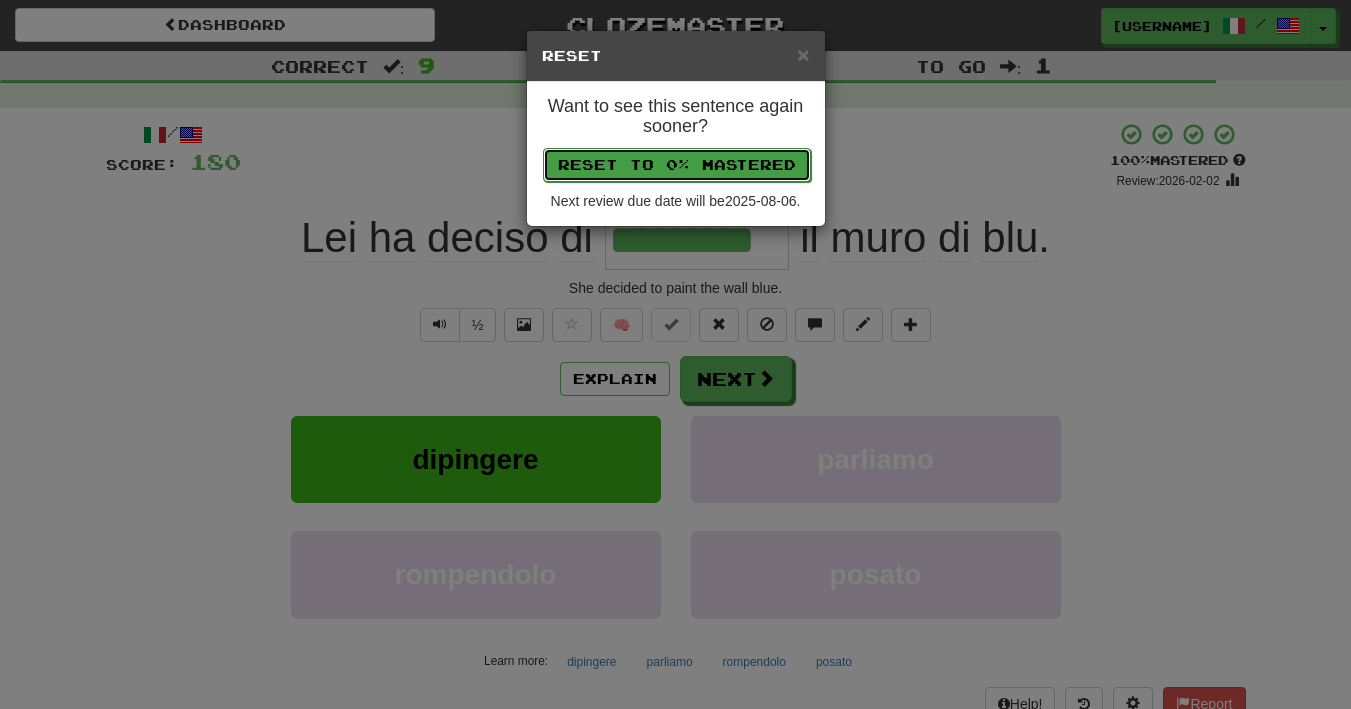 click on "Reset to 0% Mastered" at bounding box center [677, 165] 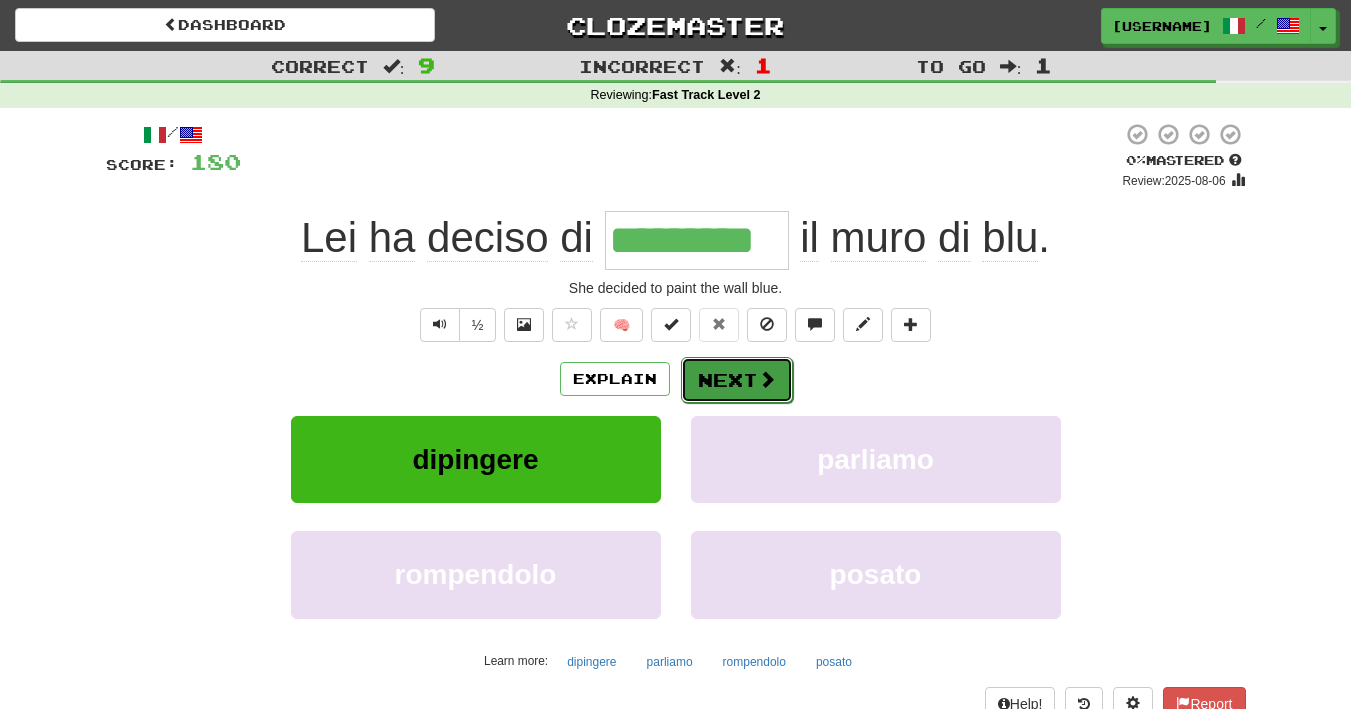 click on "Next" at bounding box center (737, 380) 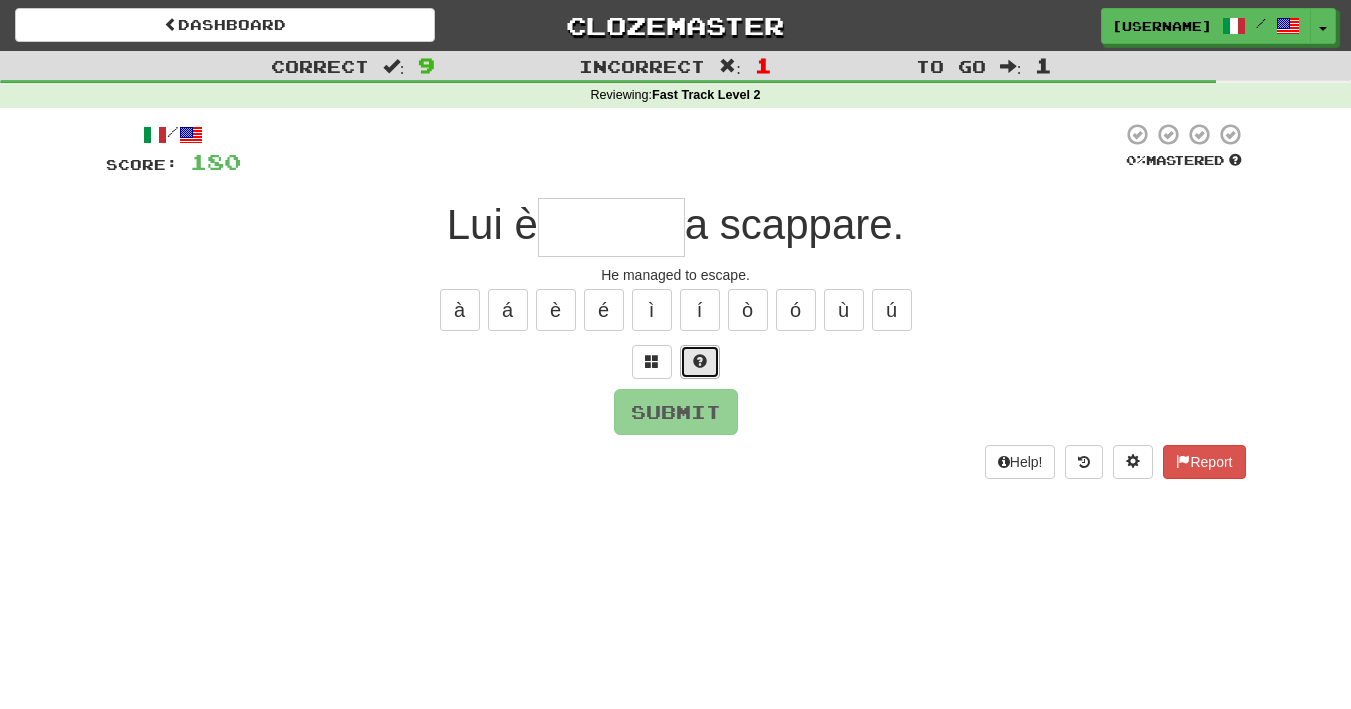 click at bounding box center [700, 361] 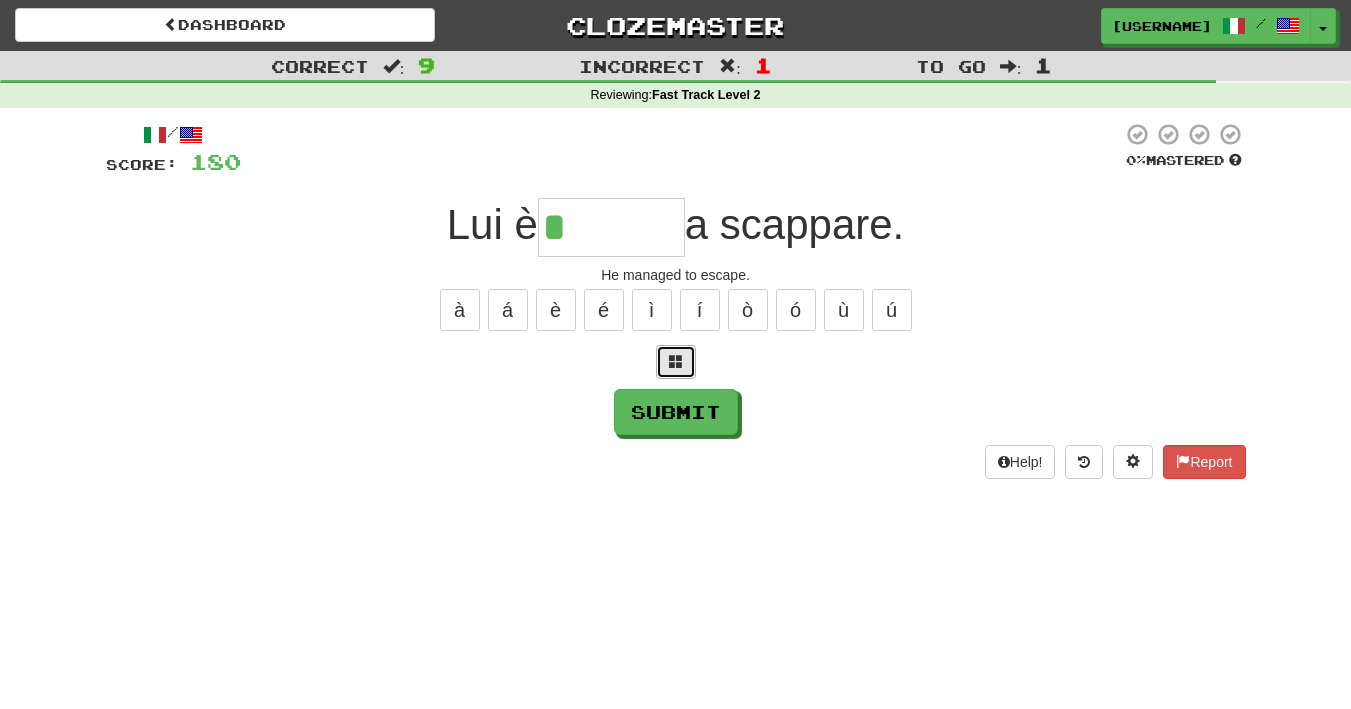 click at bounding box center [676, 361] 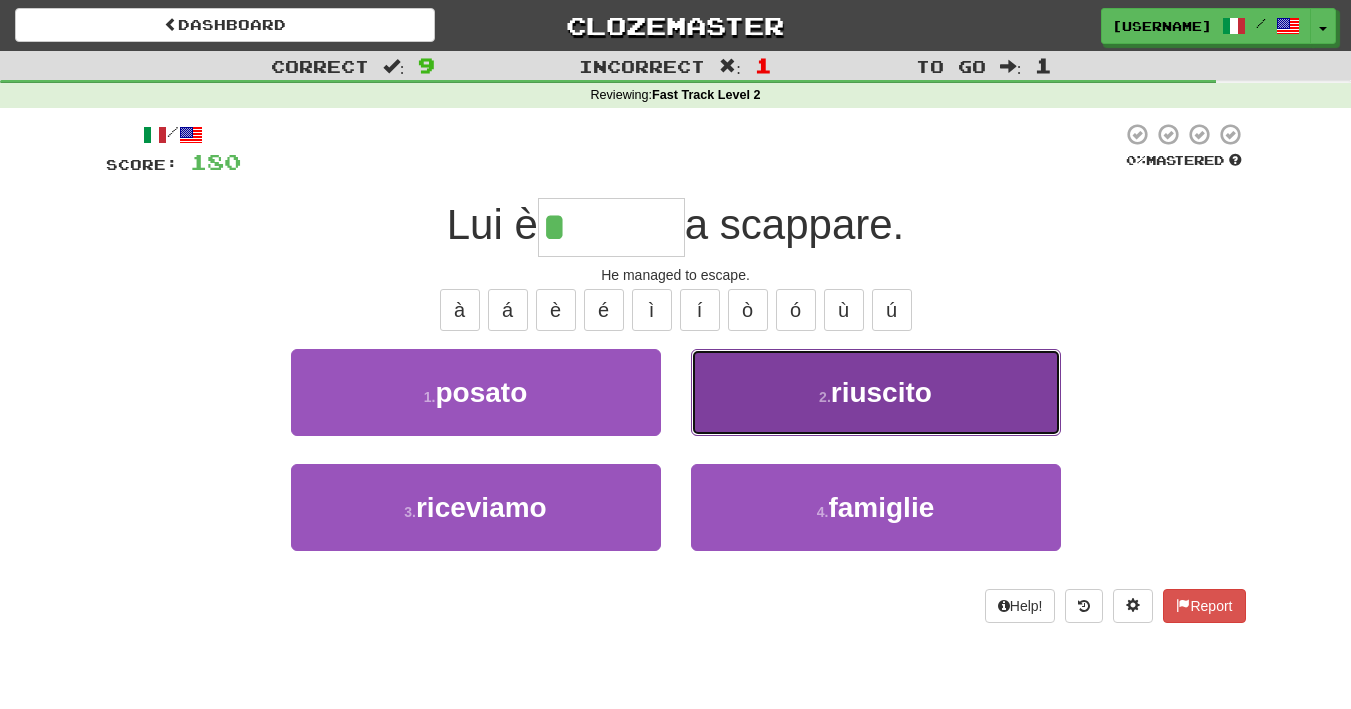 click on "2 .  riuscito" at bounding box center [876, 392] 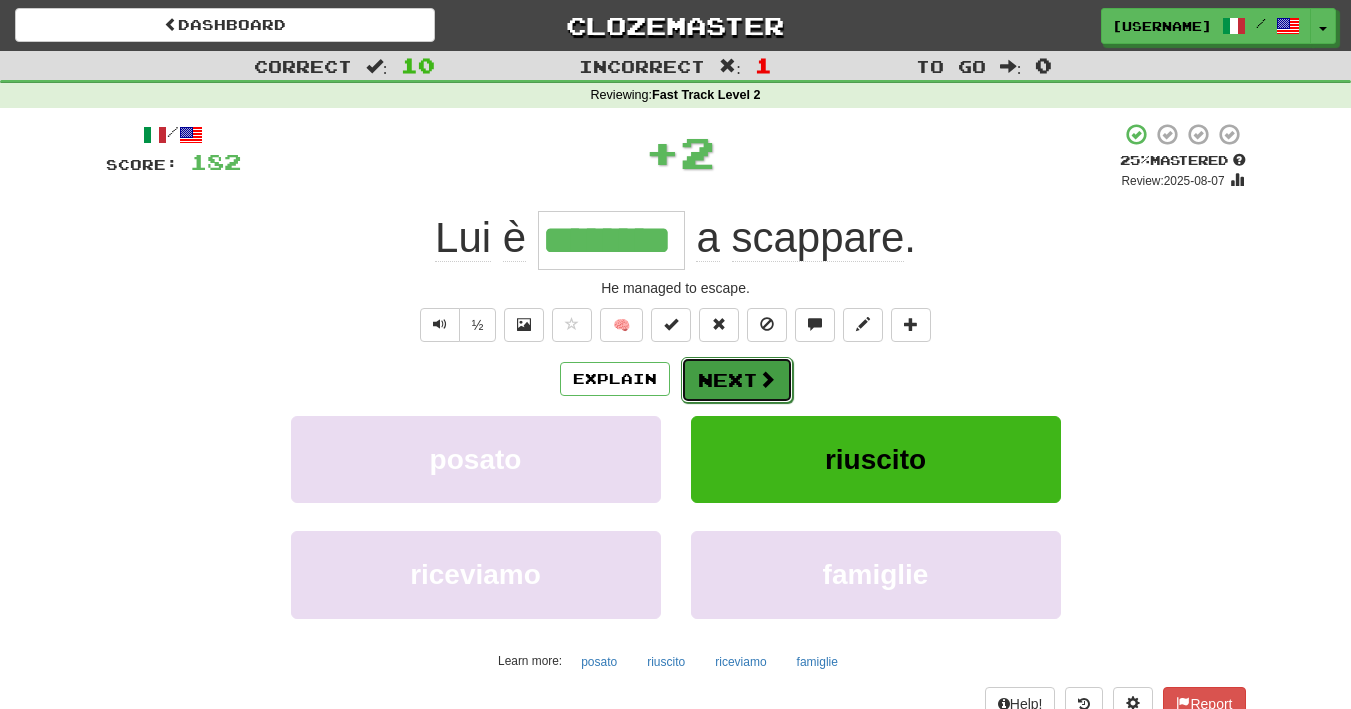 click on "Next" at bounding box center (737, 380) 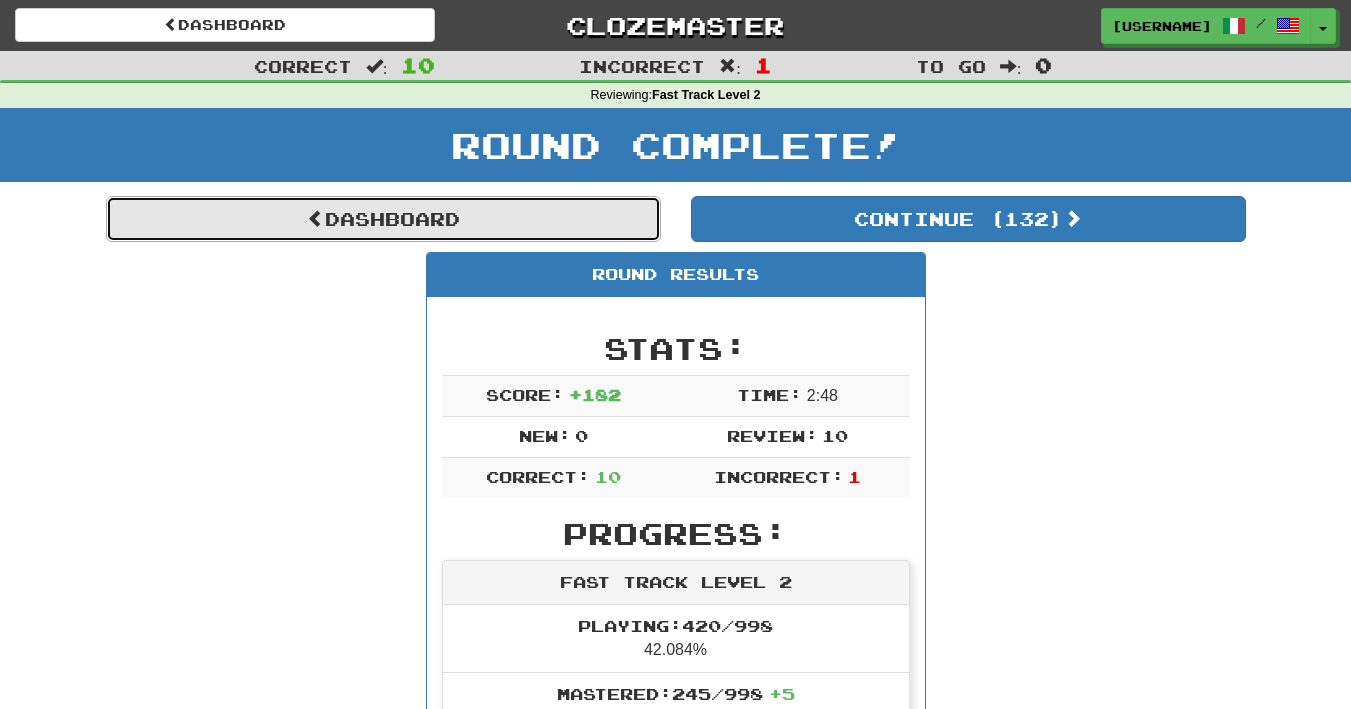 click on "Dashboard" at bounding box center [383, 219] 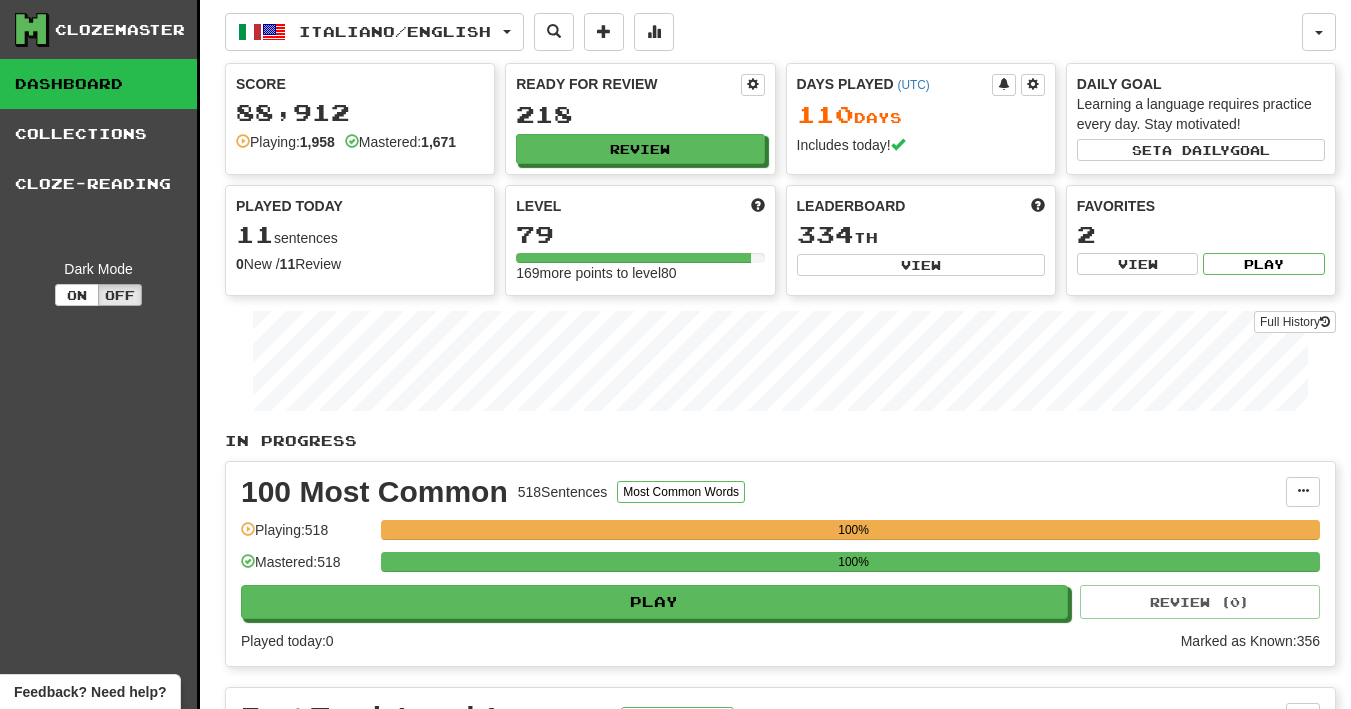 scroll, scrollTop: 0, scrollLeft: 0, axis: both 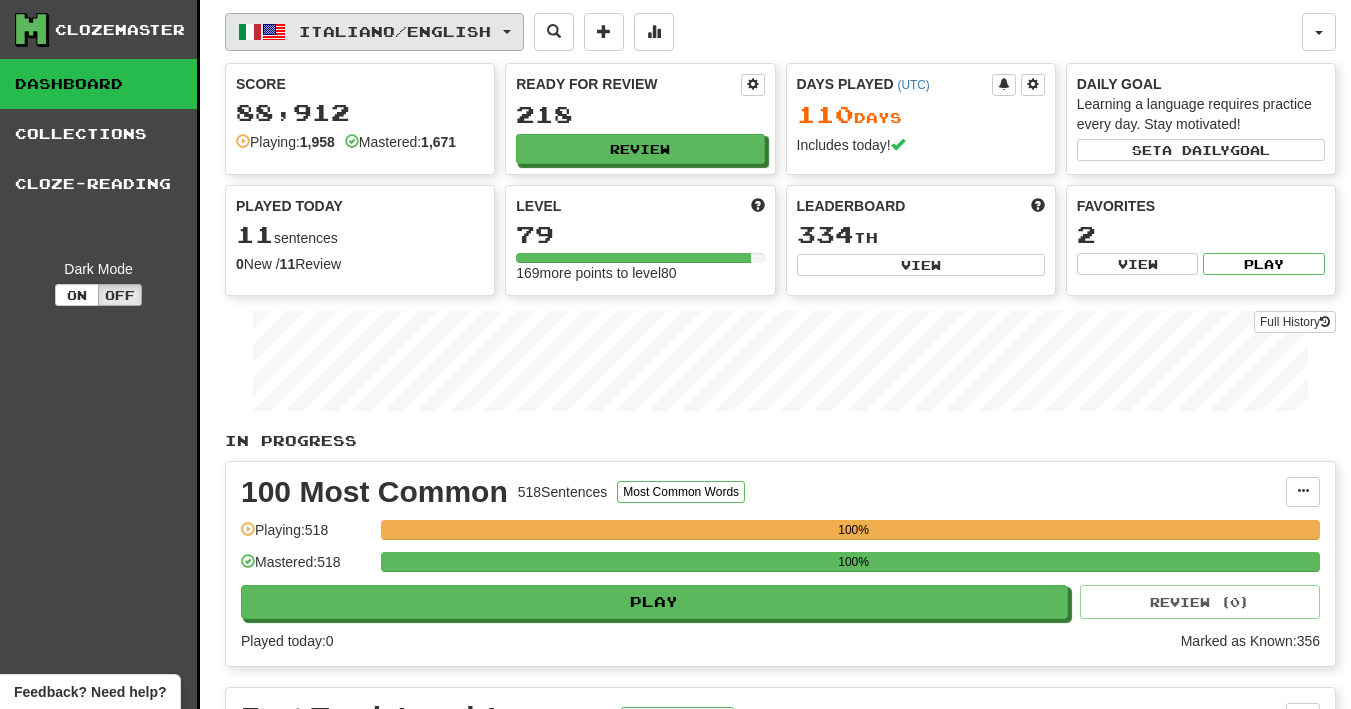 click on "Italiano  /  English" at bounding box center (374, 32) 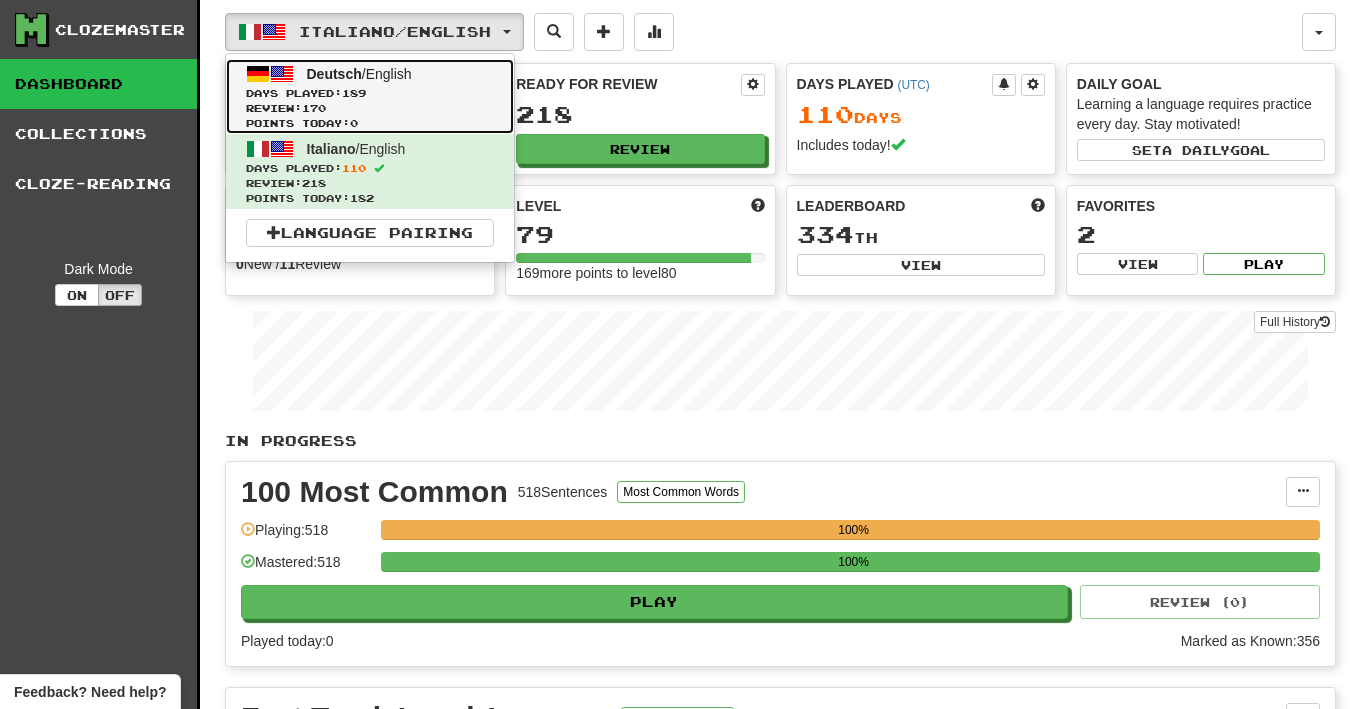 click on "Days Played:  189" at bounding box center [370, 93] 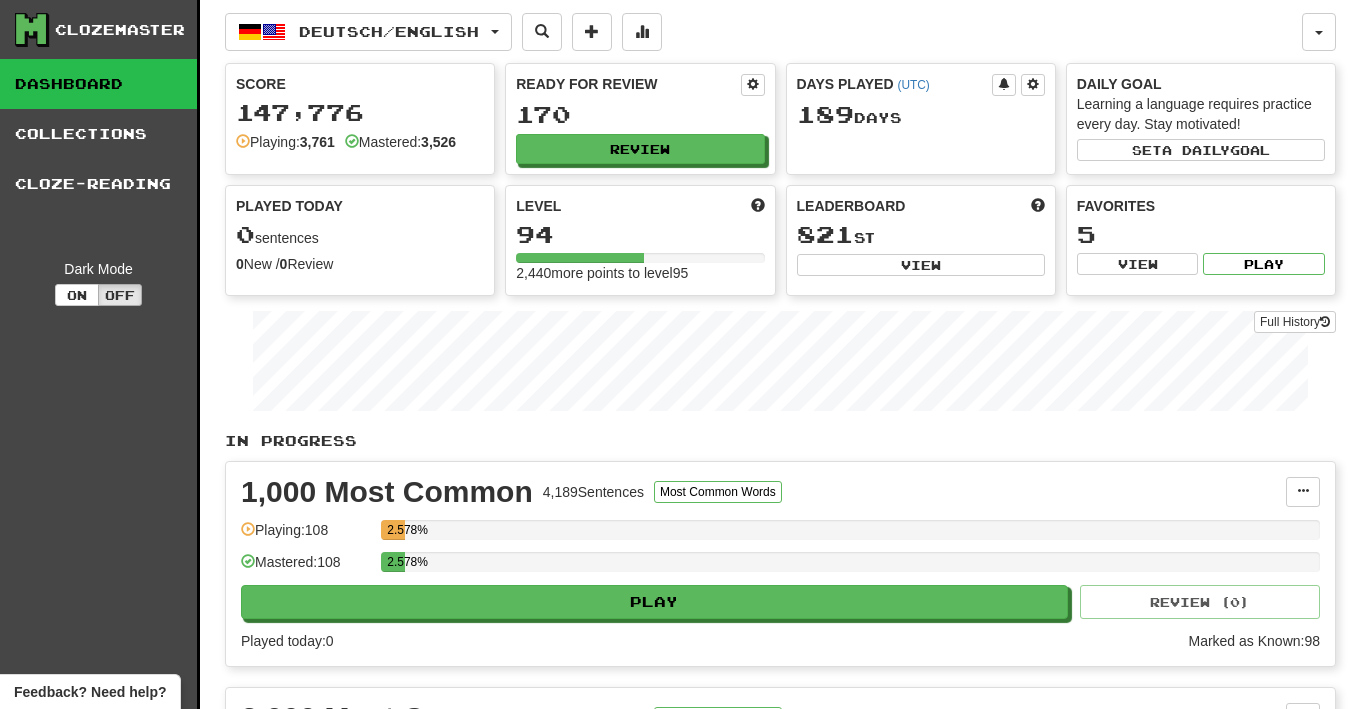 scroll, scrollTop: 0, scrollLeft: 0, axis: both 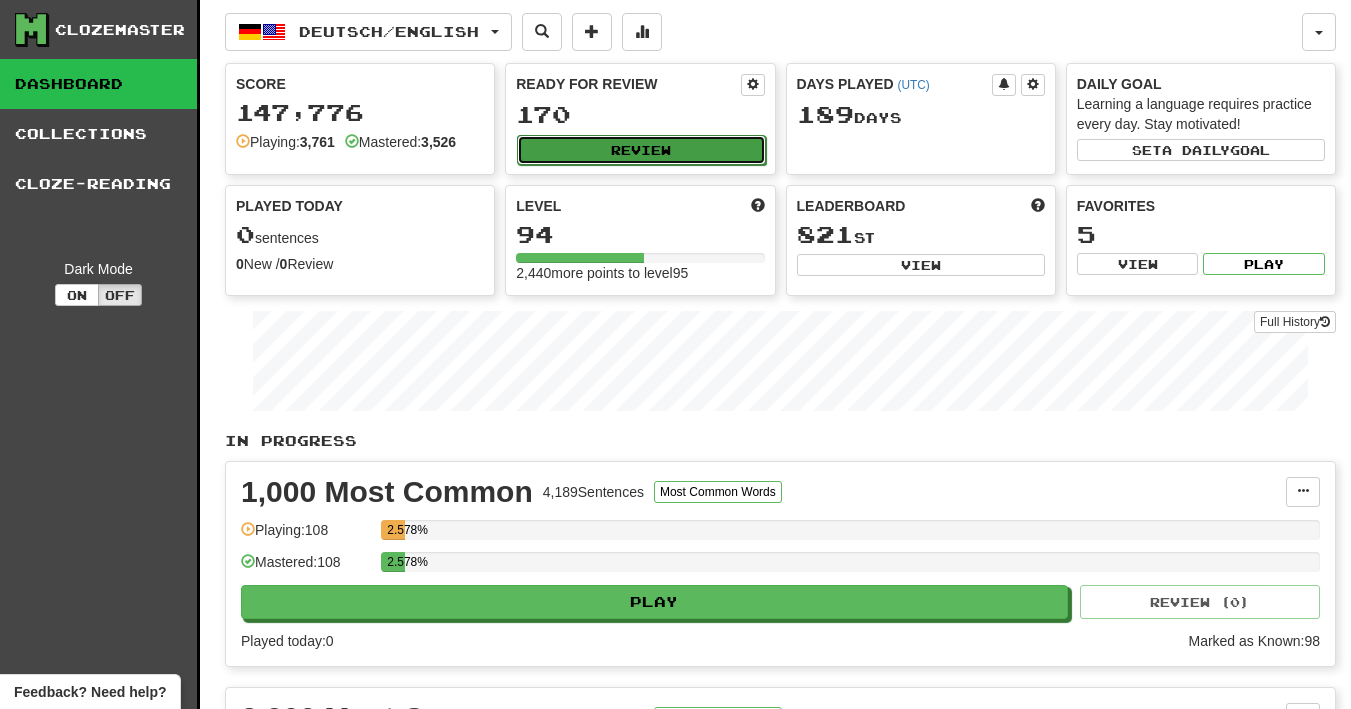 click on "Review" at bounding box center (641, 150) 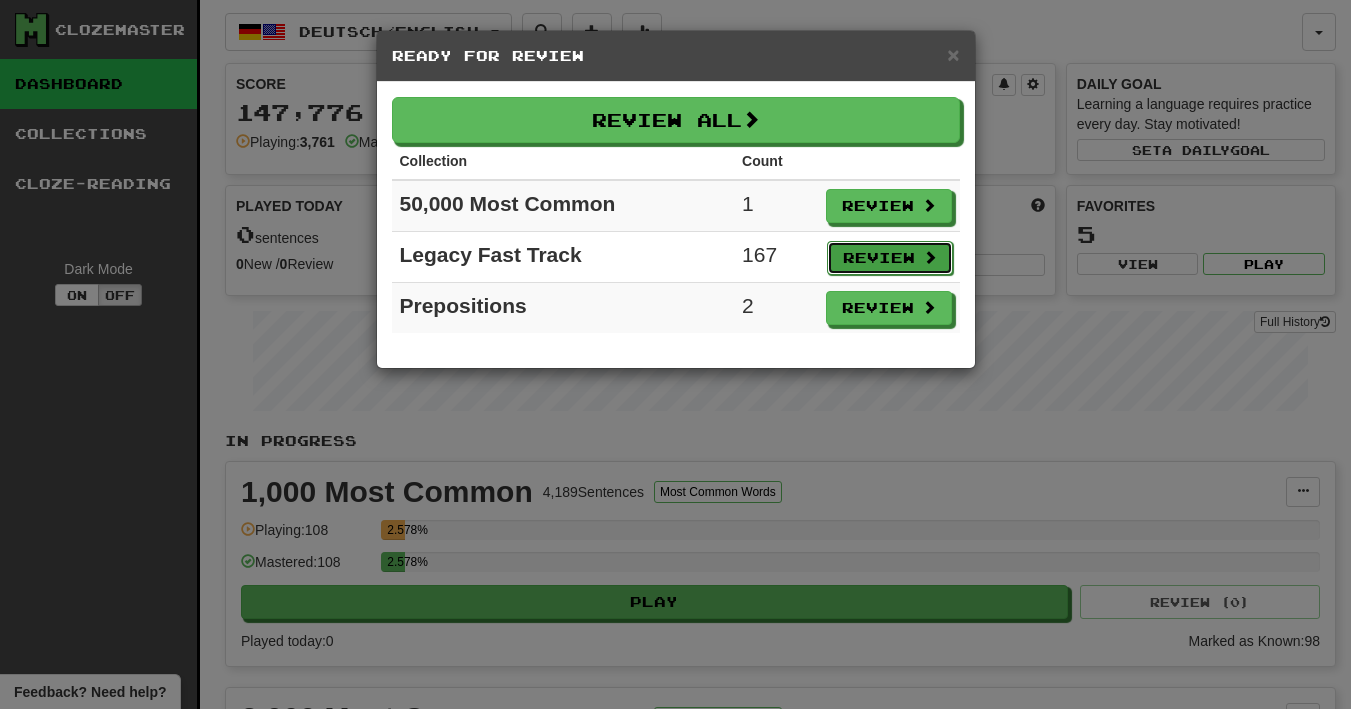 click at bounding box center [930, 257] 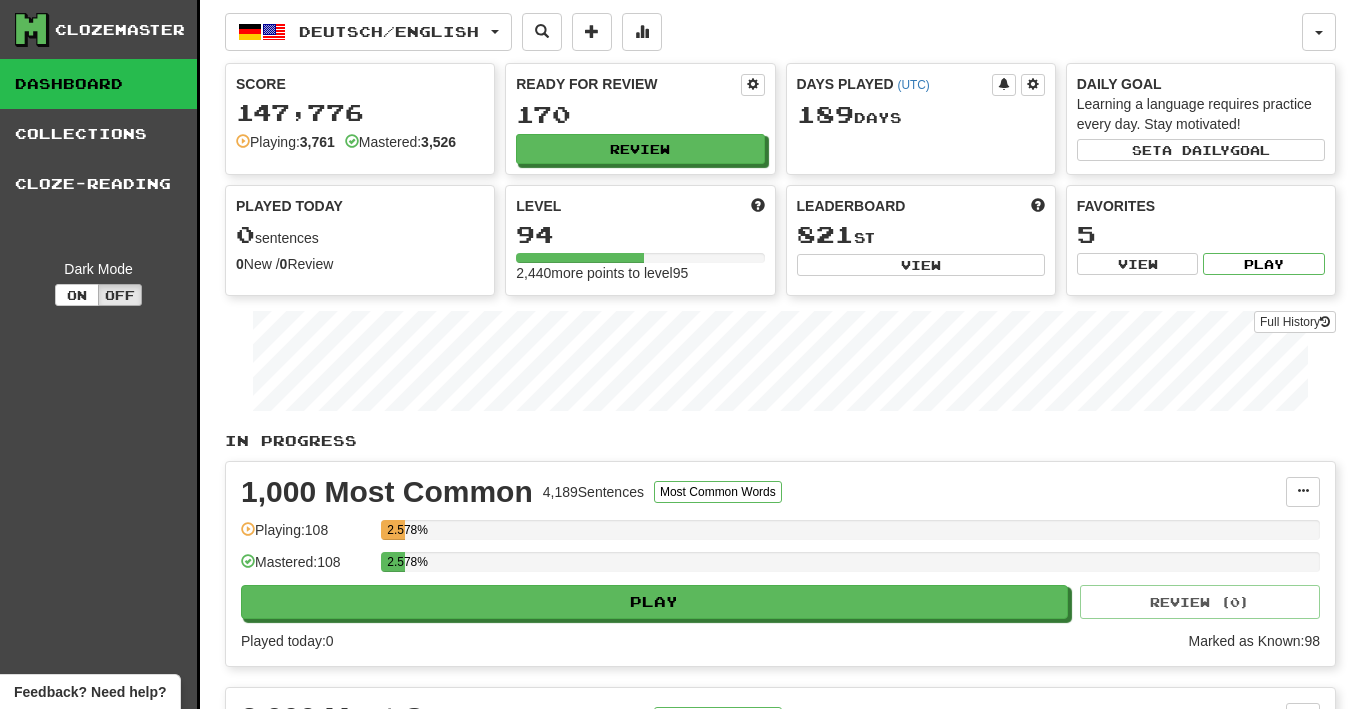 select on "**" 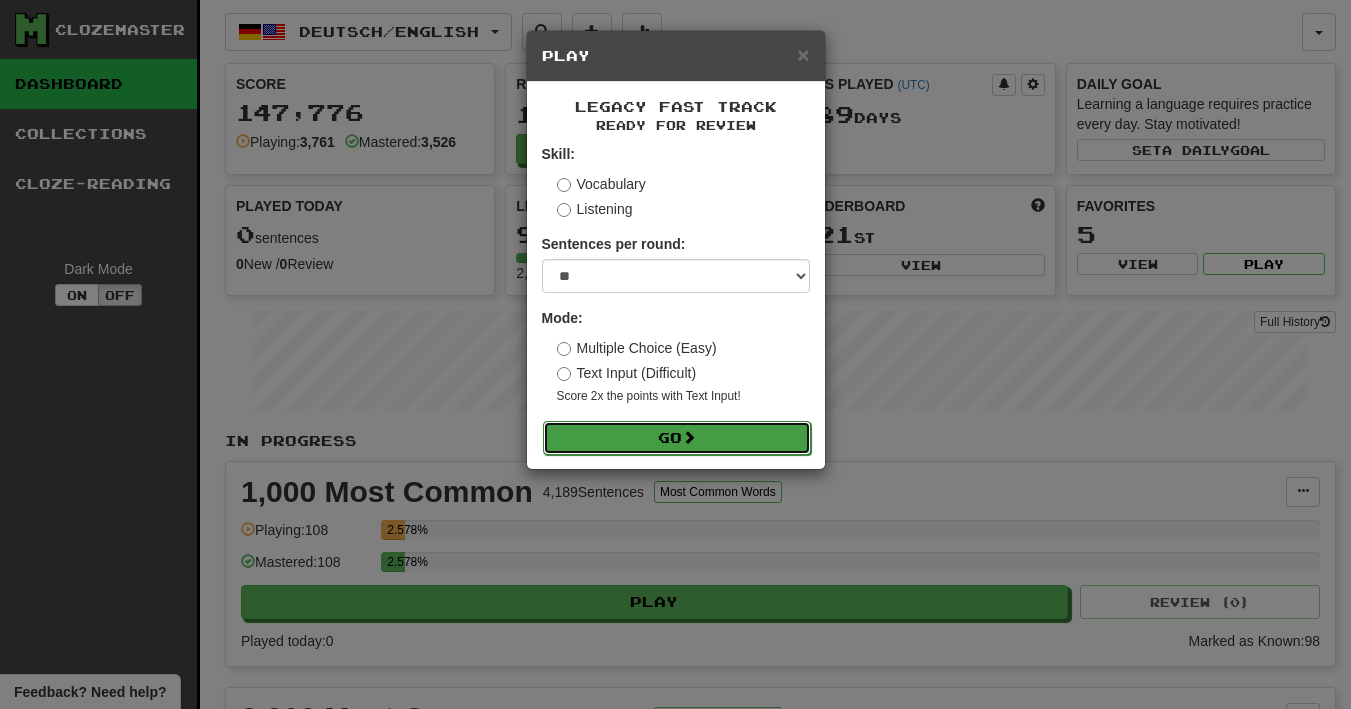 click on "Go" at bounding box center [677, 438] 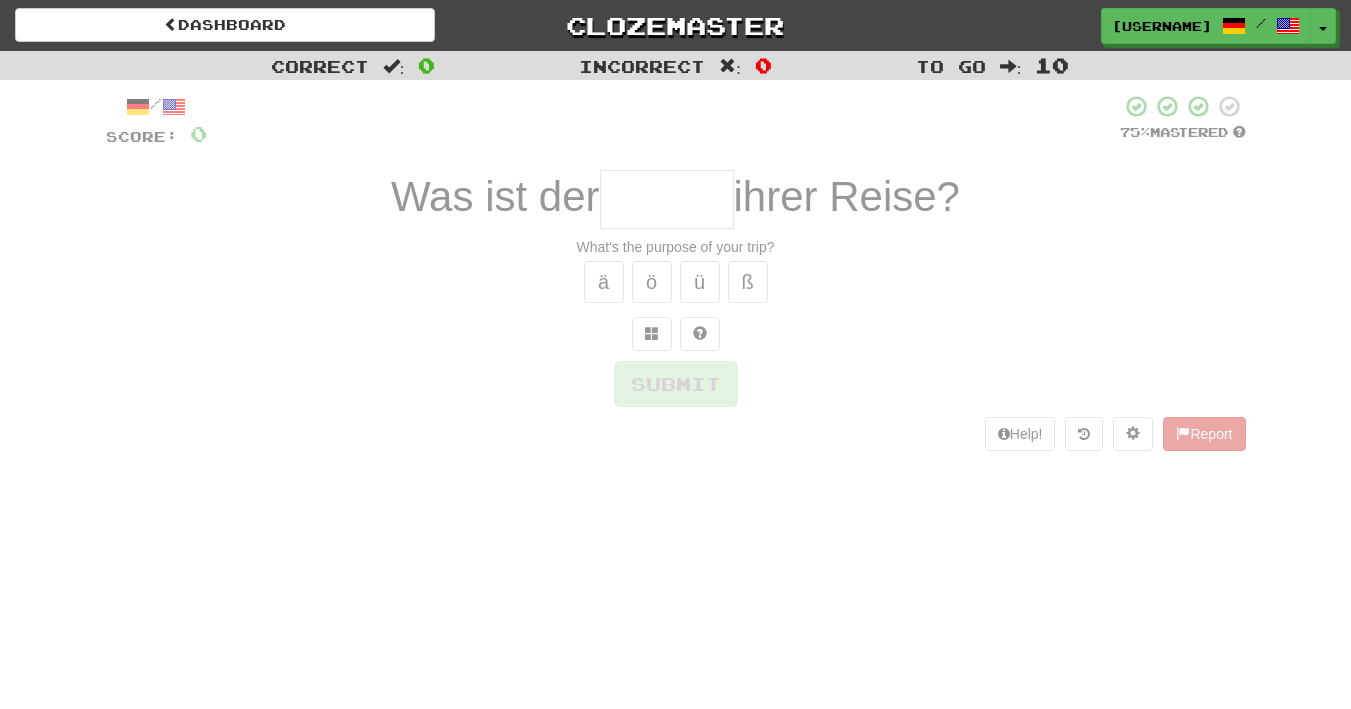 scroll, scrollTop: 0, scrollLeft: 0, axis: both 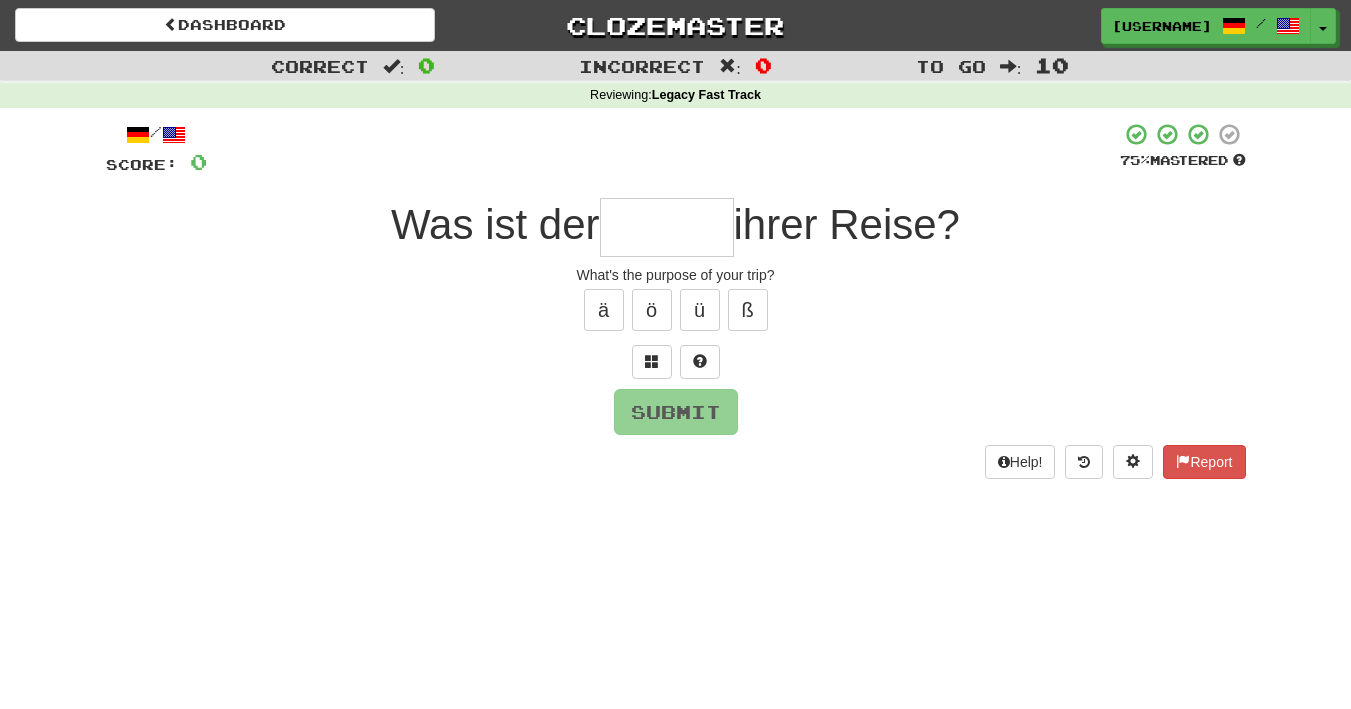 type on "*" 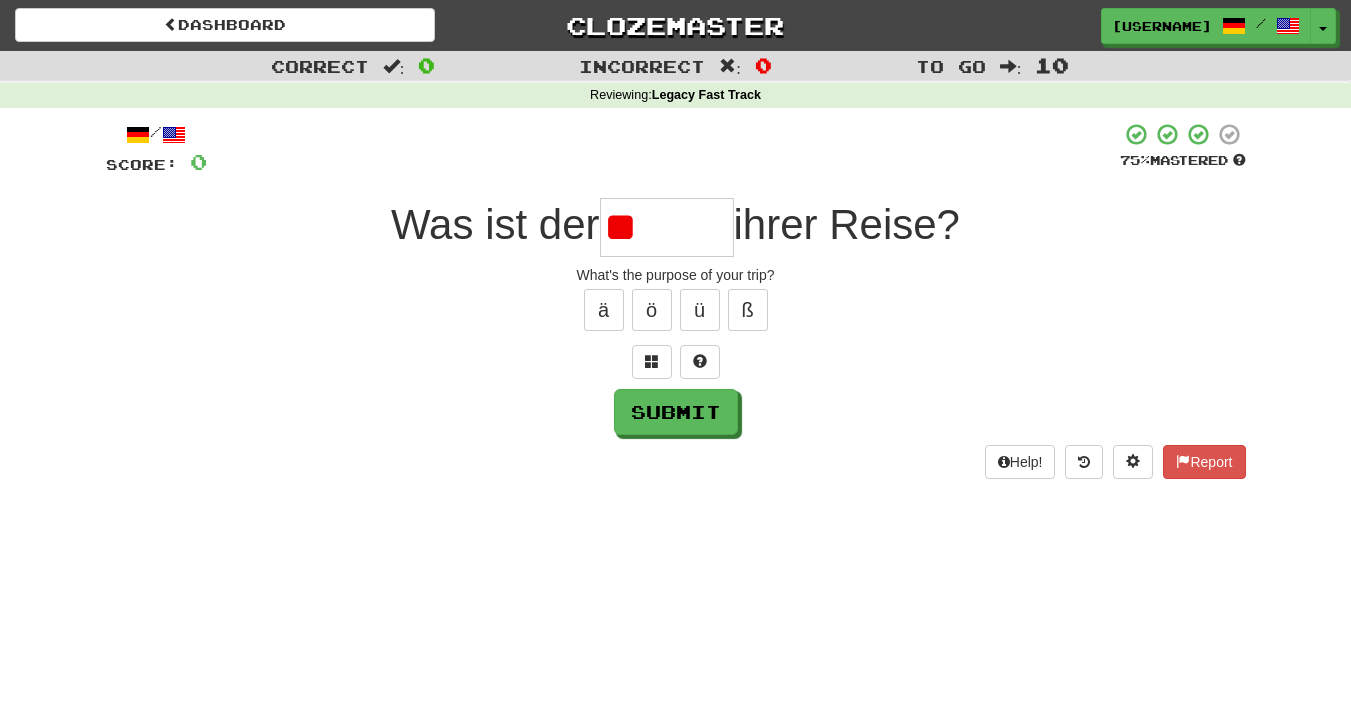 type on "*" 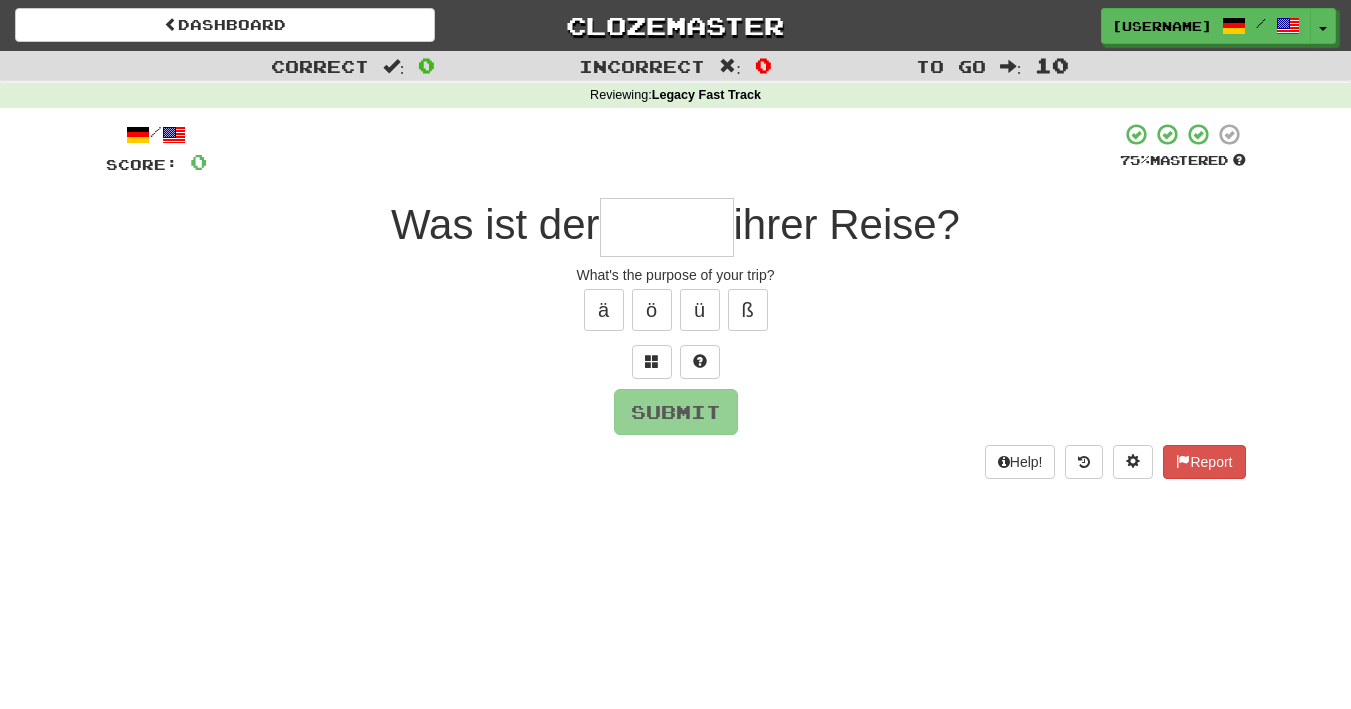 type on "*" 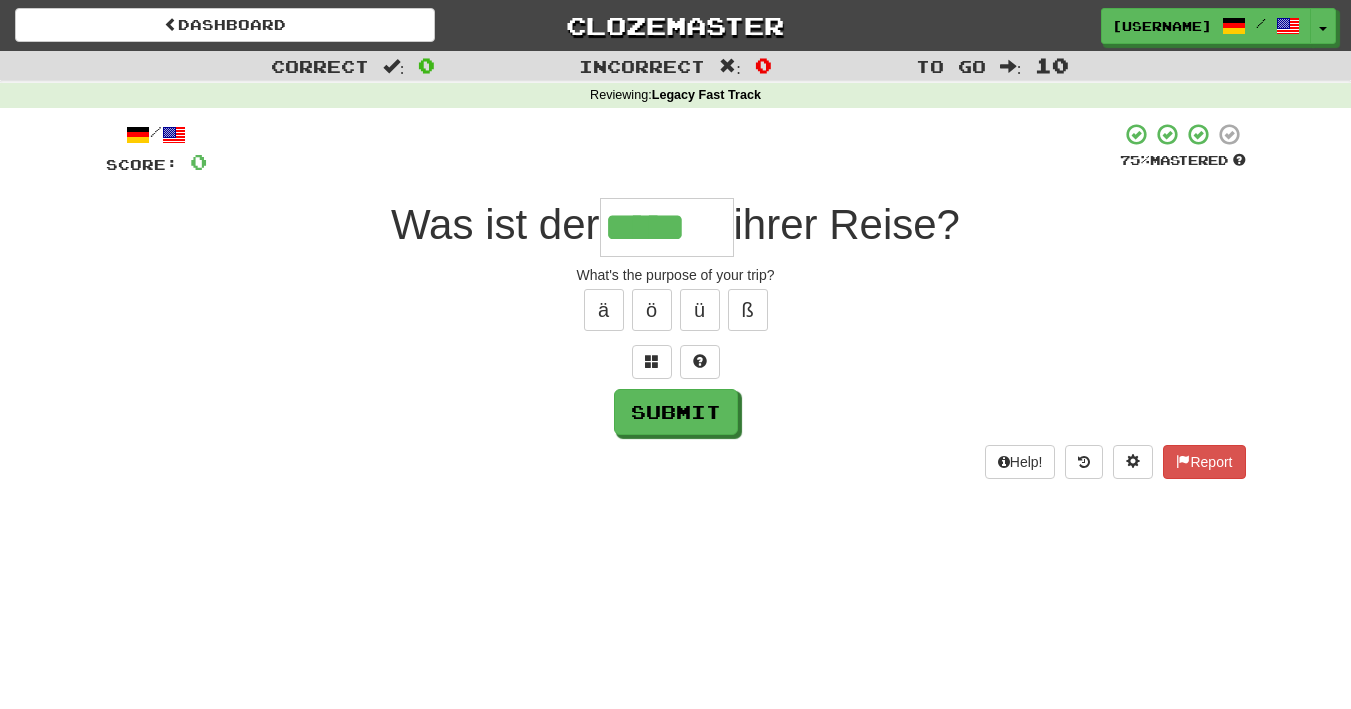 type on "*****" 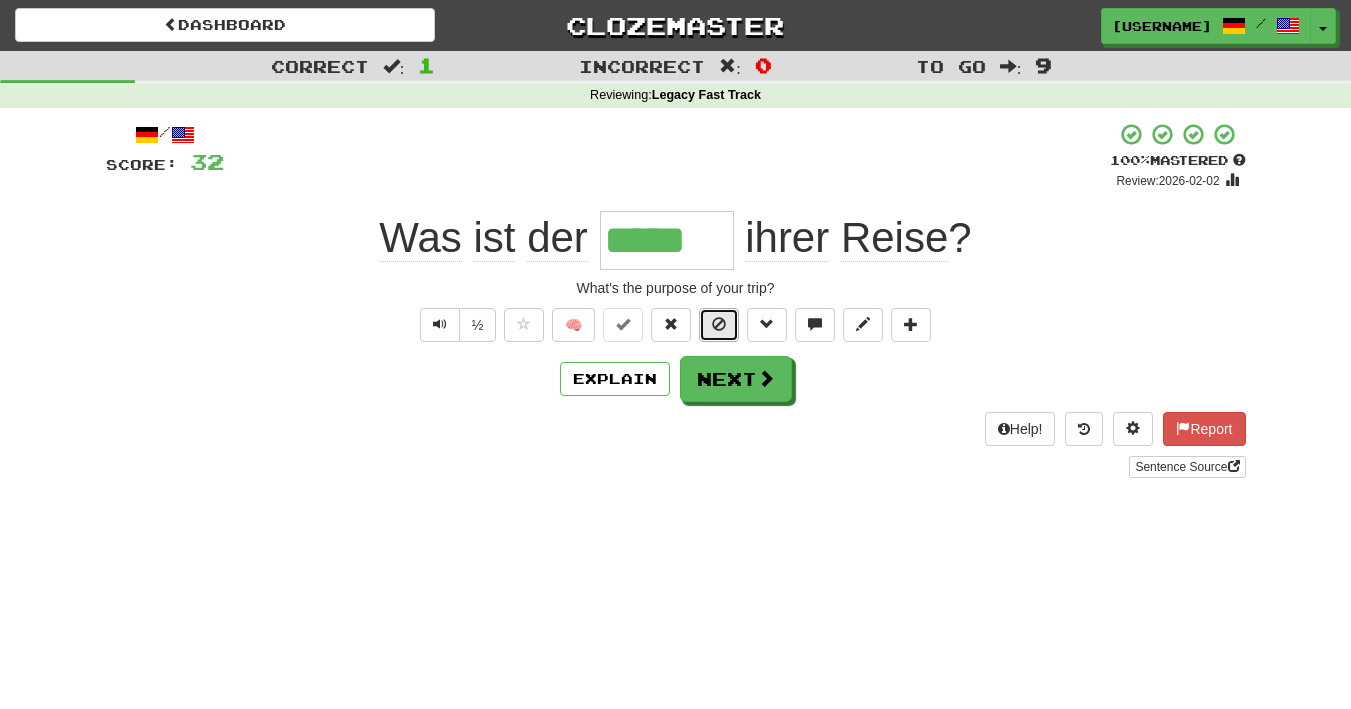click at bounding box center (719, 324) 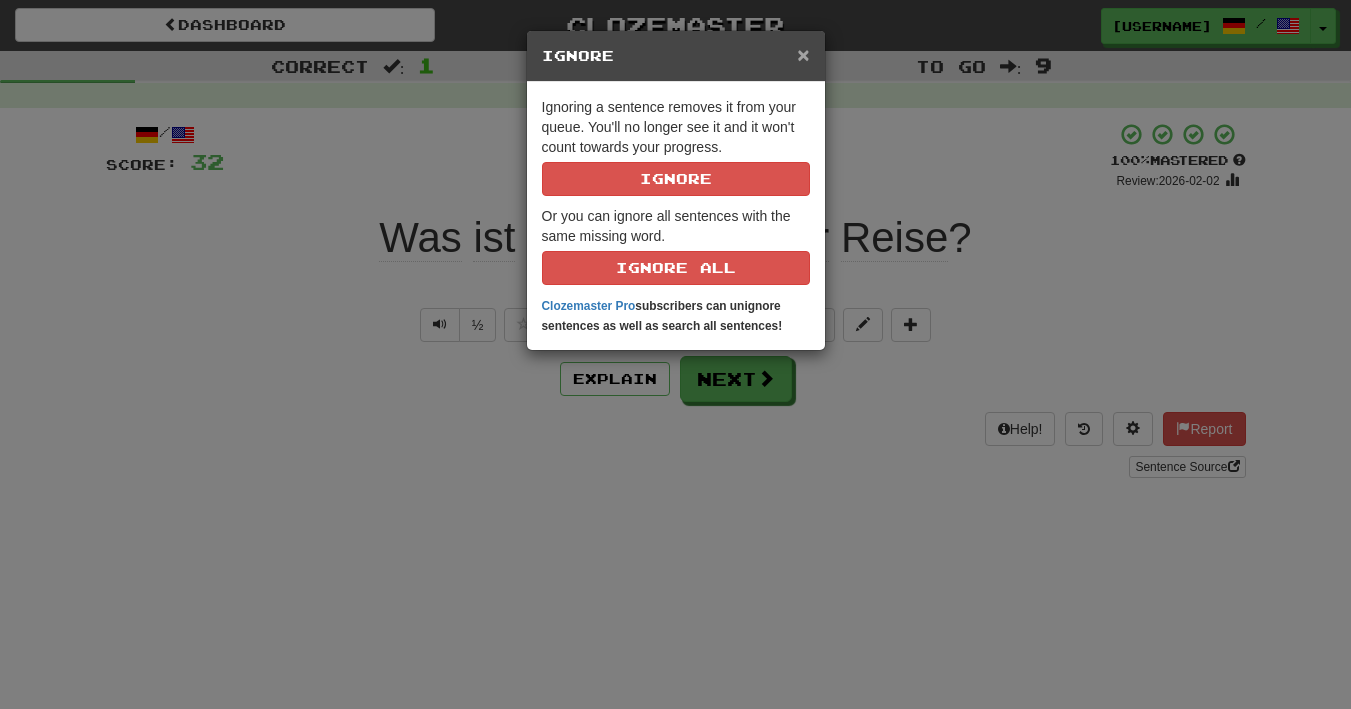 click on "×" at bounding box center (803, 54) 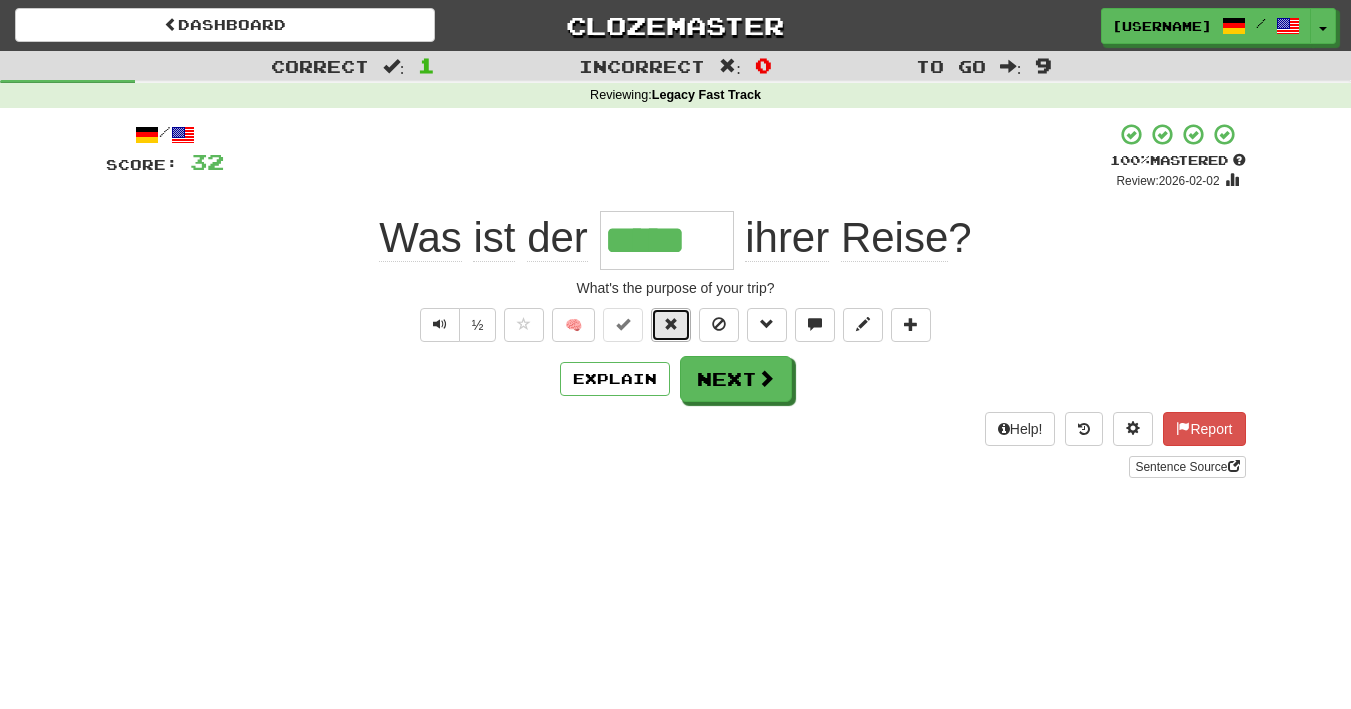 click at bounding box center [671, 324] 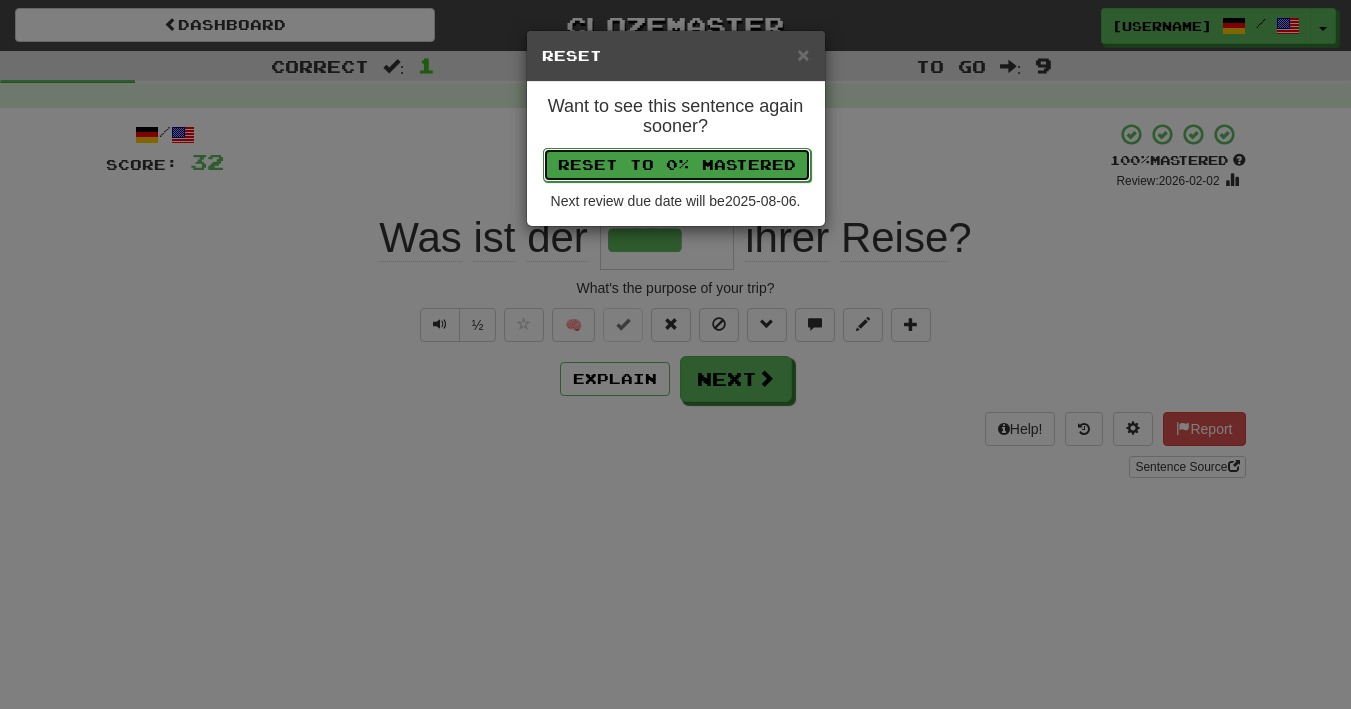 click on "Reset to 0% Mastered" at bounding box center (677, 165) 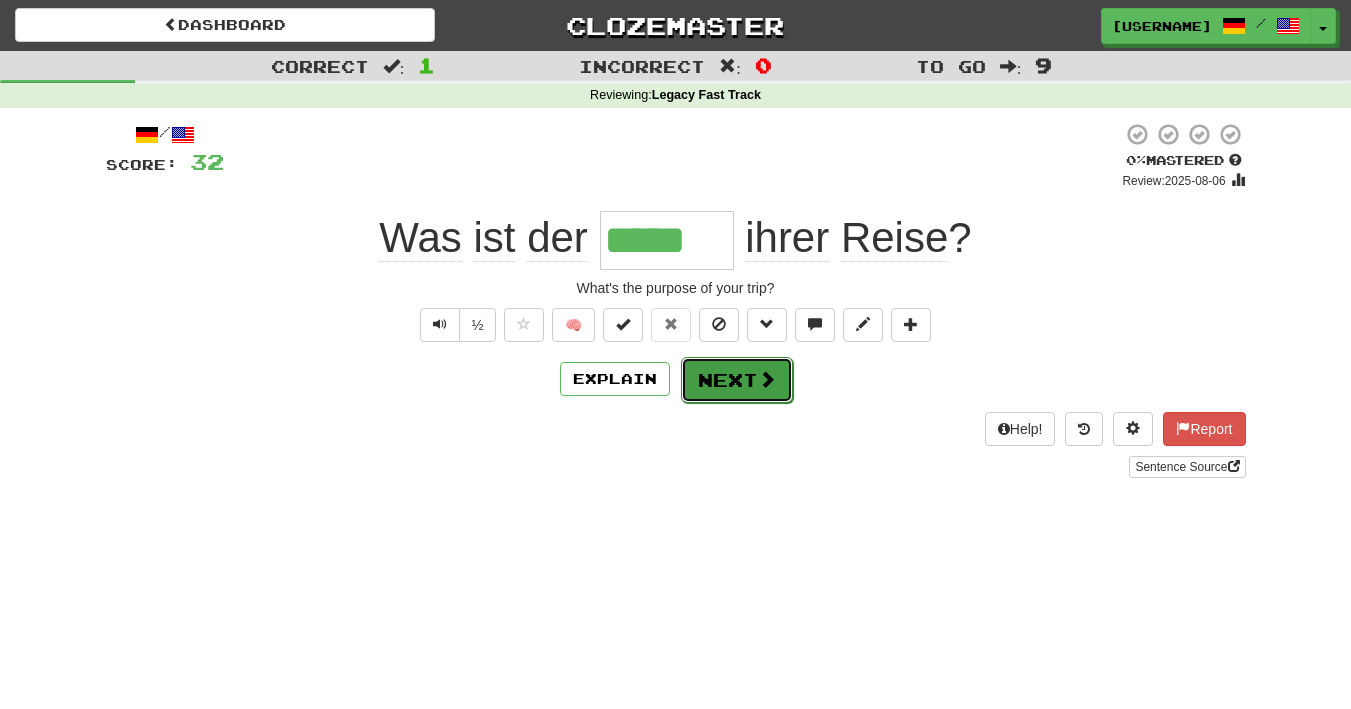 click at bounding box center (767, 379) 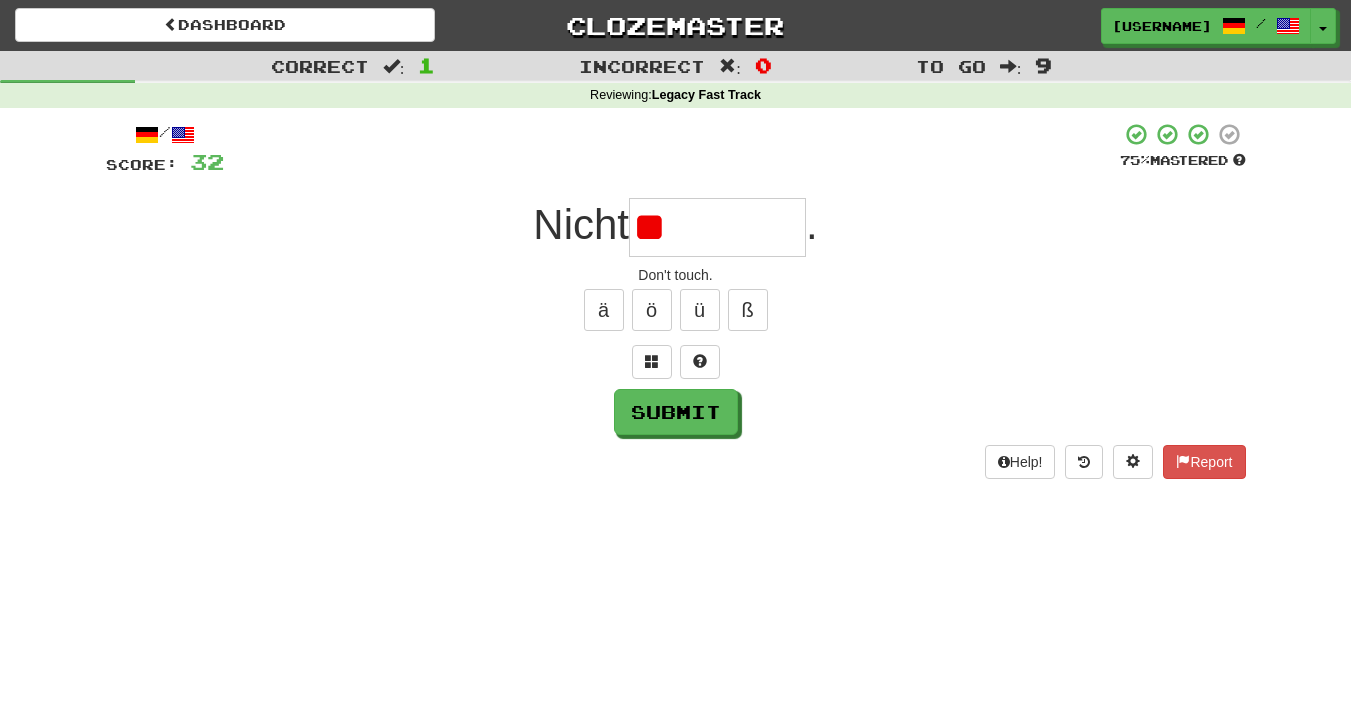 type on "*" 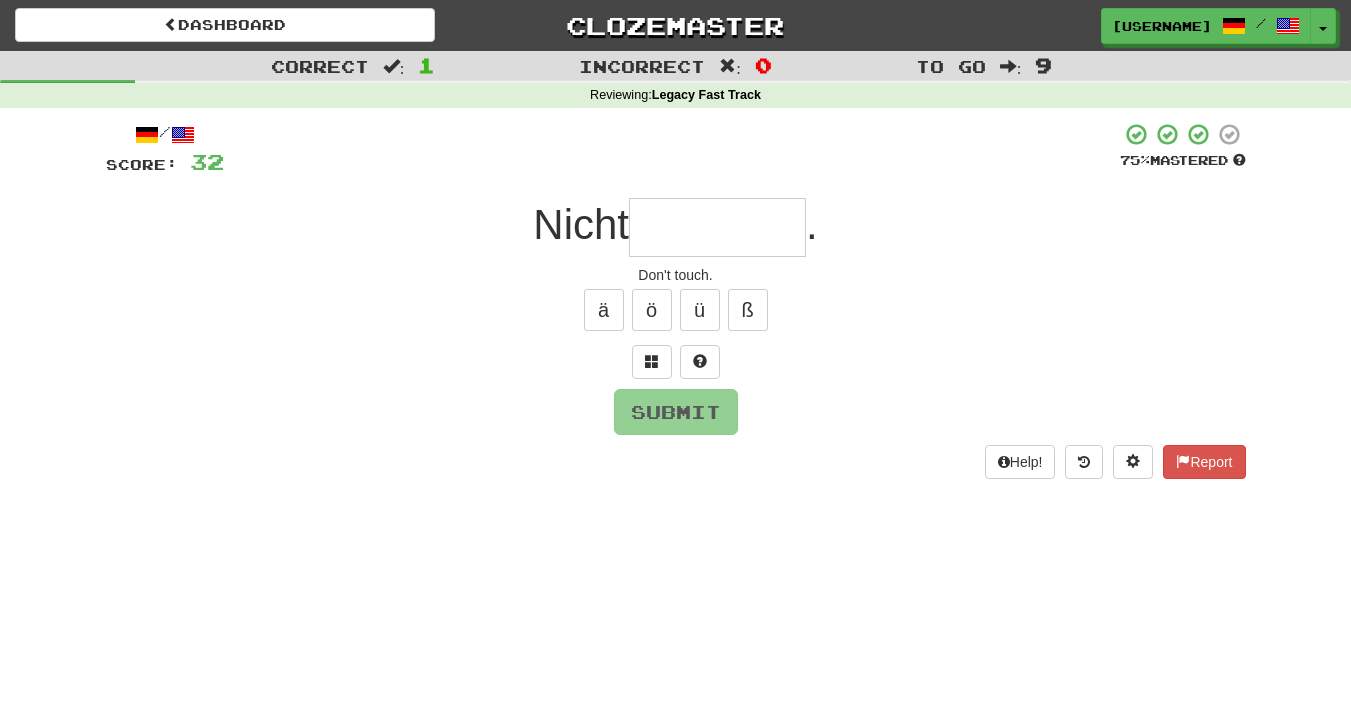 type on "*" 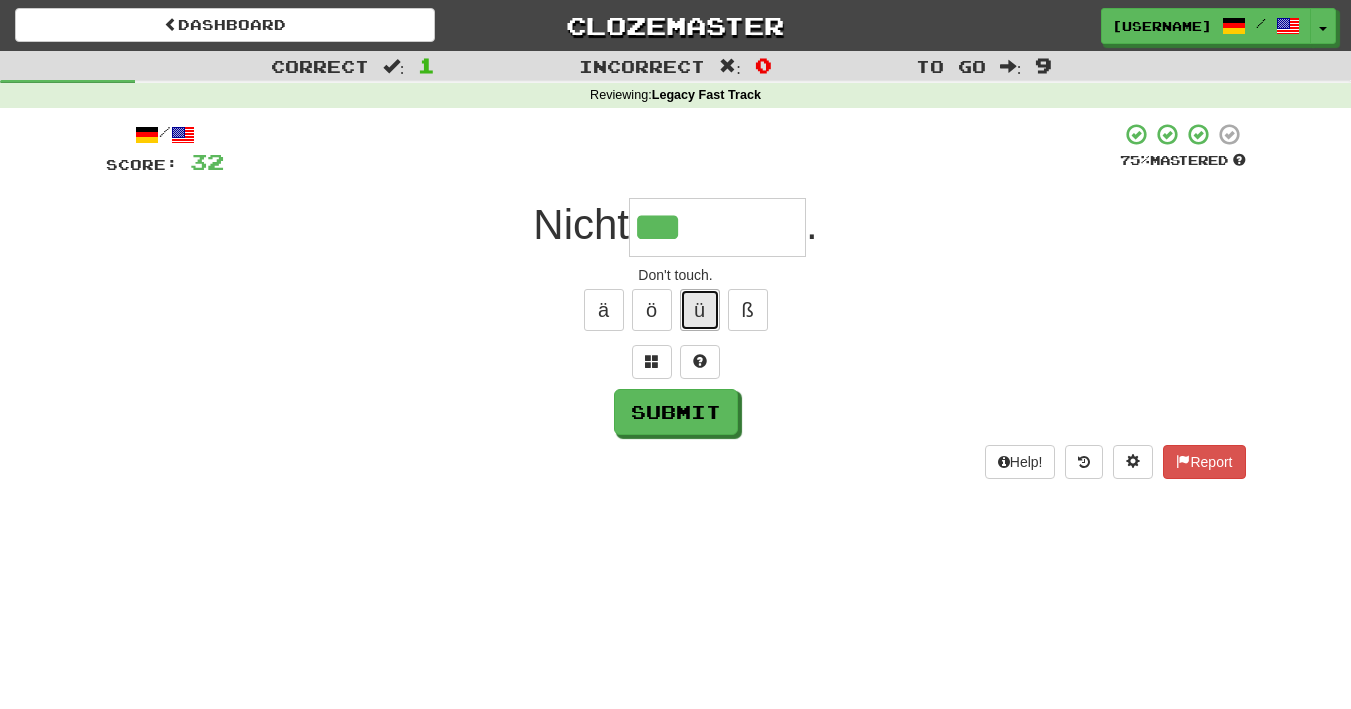 click on "ü" at bounding box center [700, 310] 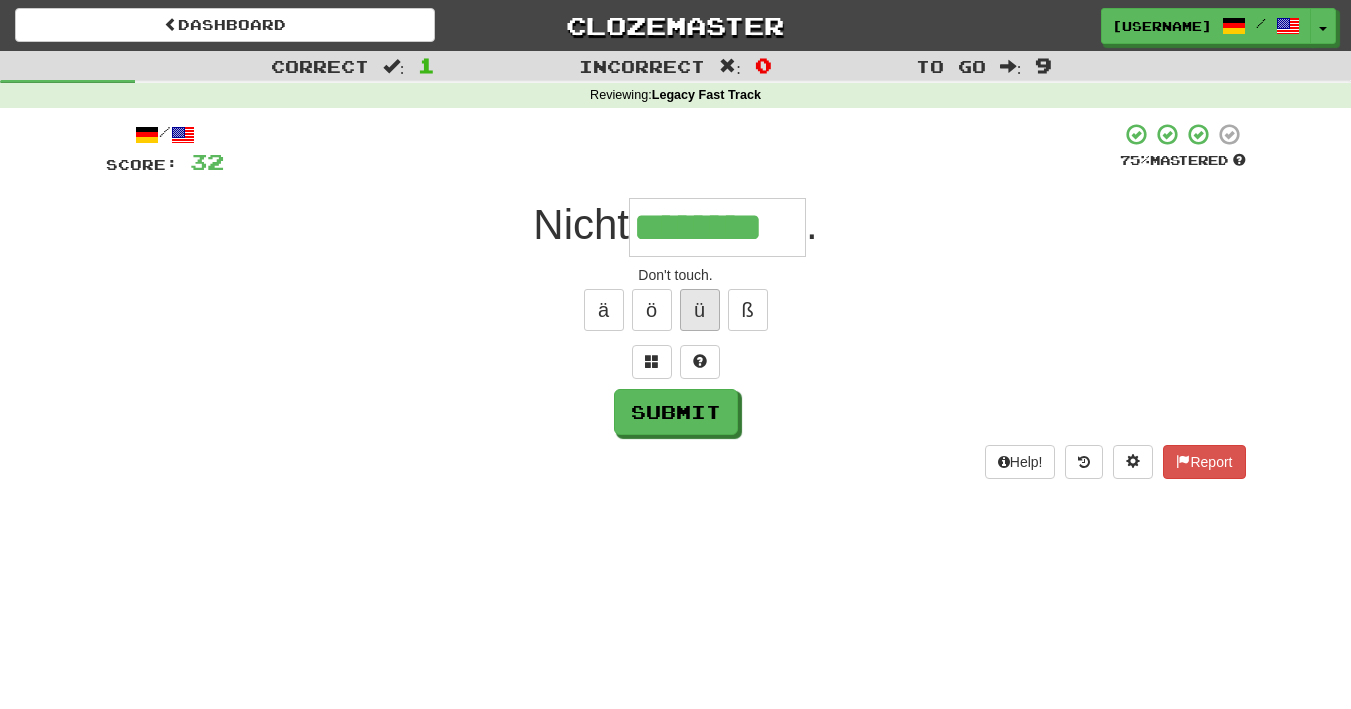 type on "********" 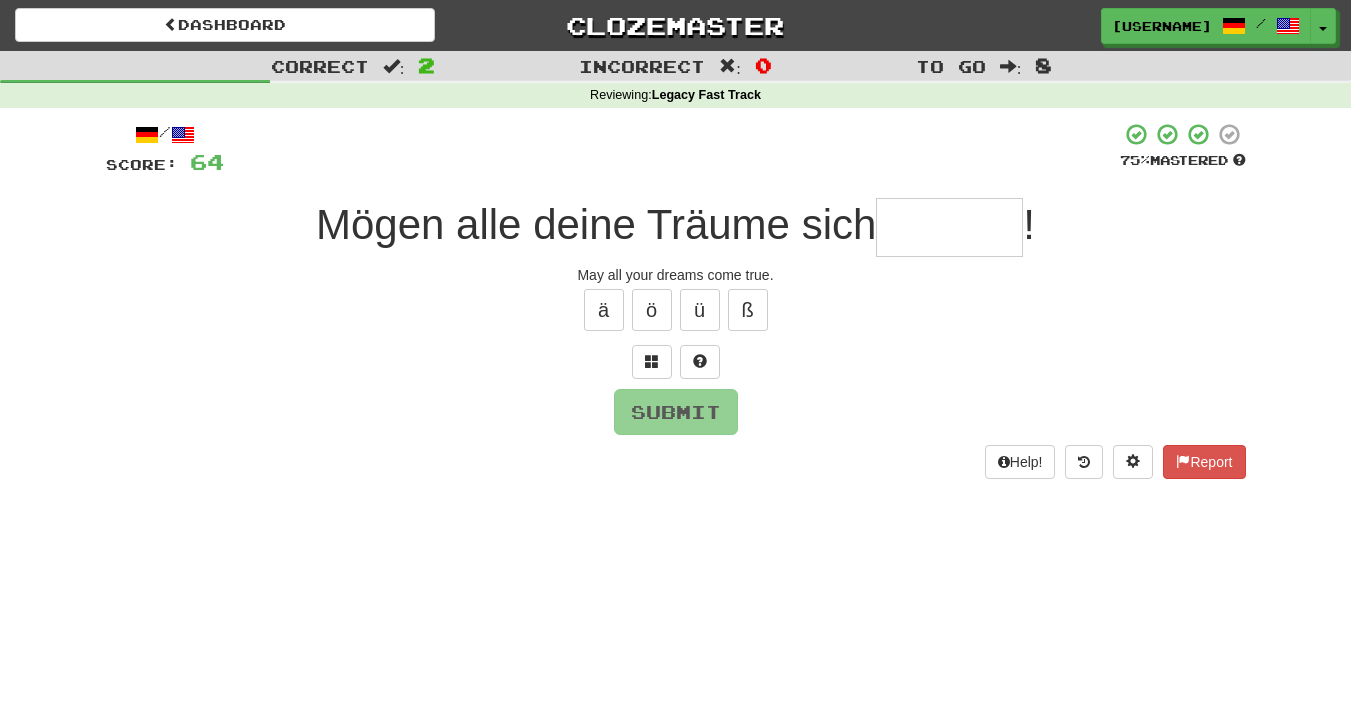type on "*" 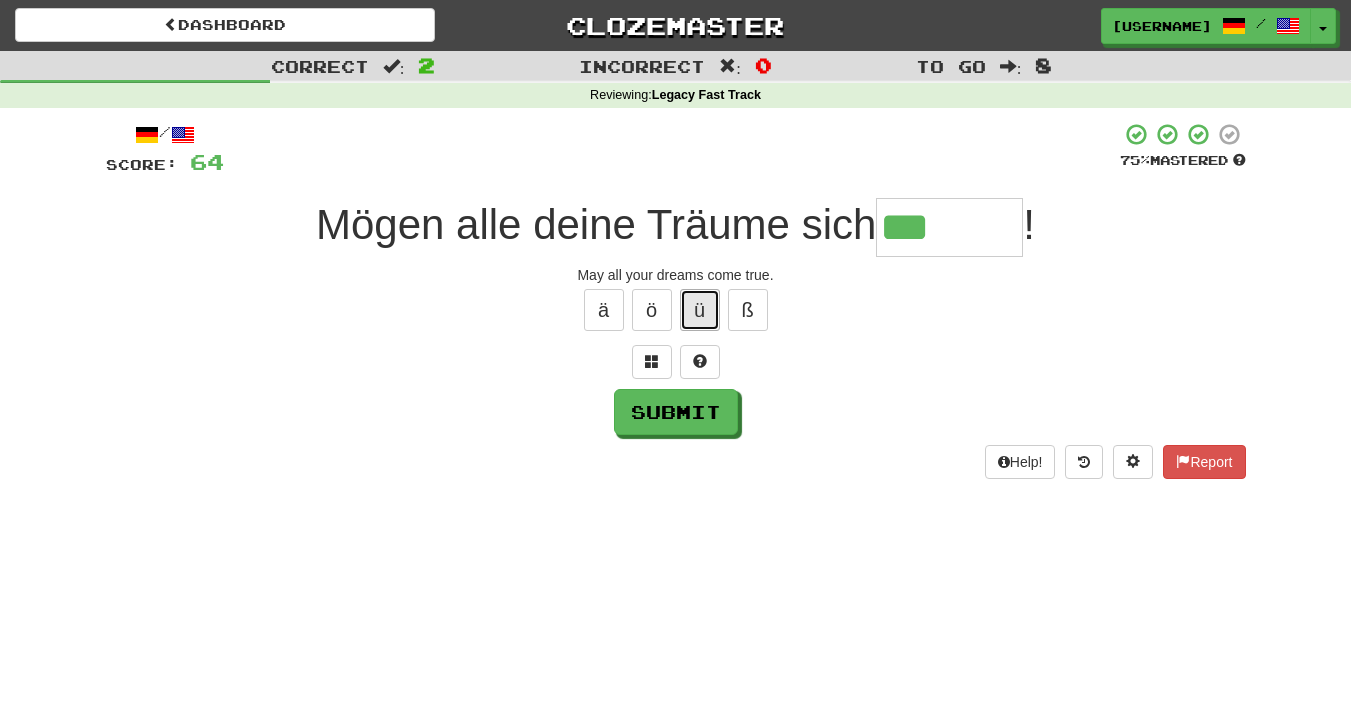 click on "ü" at bounding box center (700, 310) 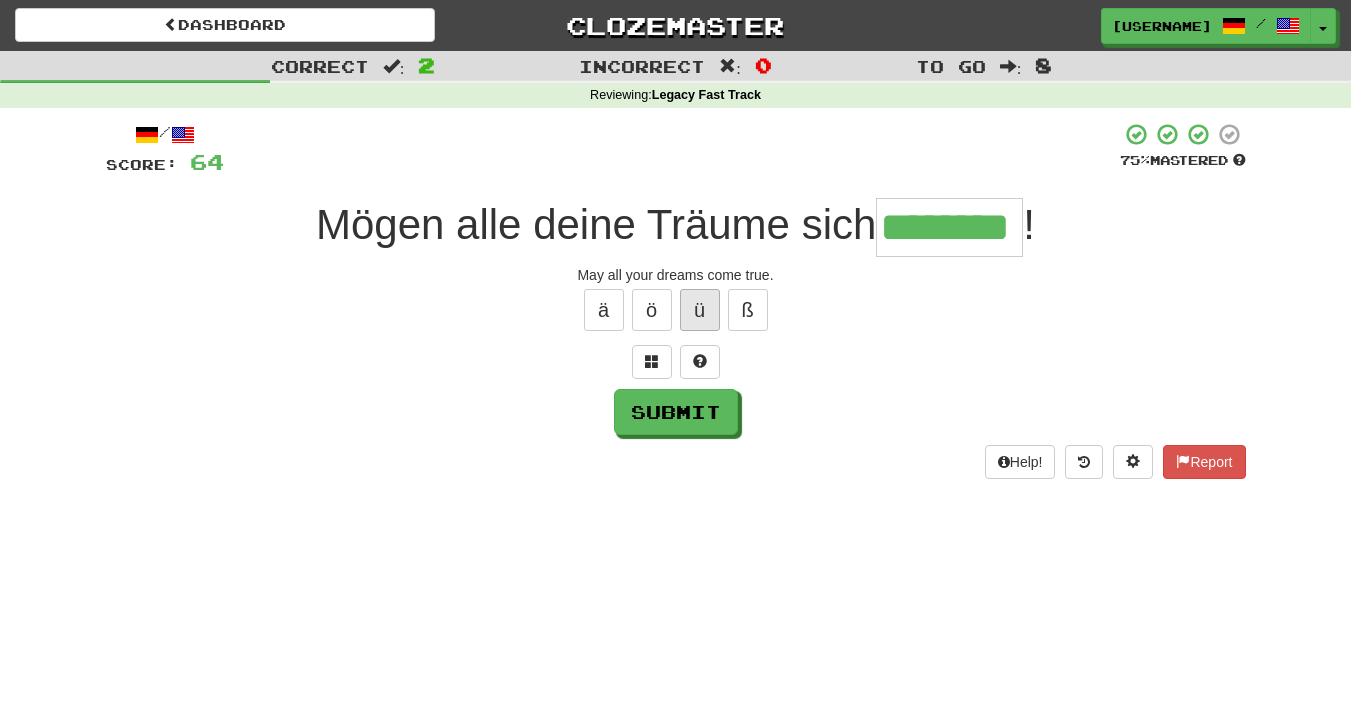 type on "********" 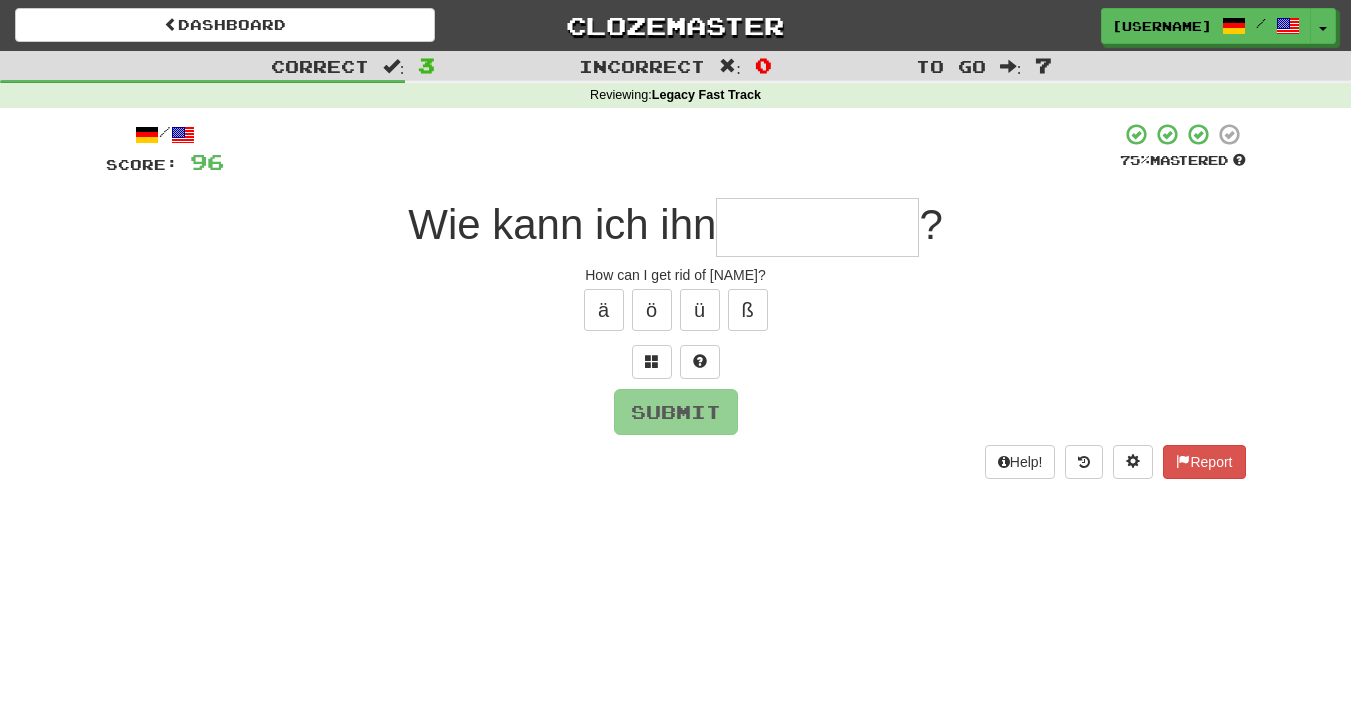 type on "*" 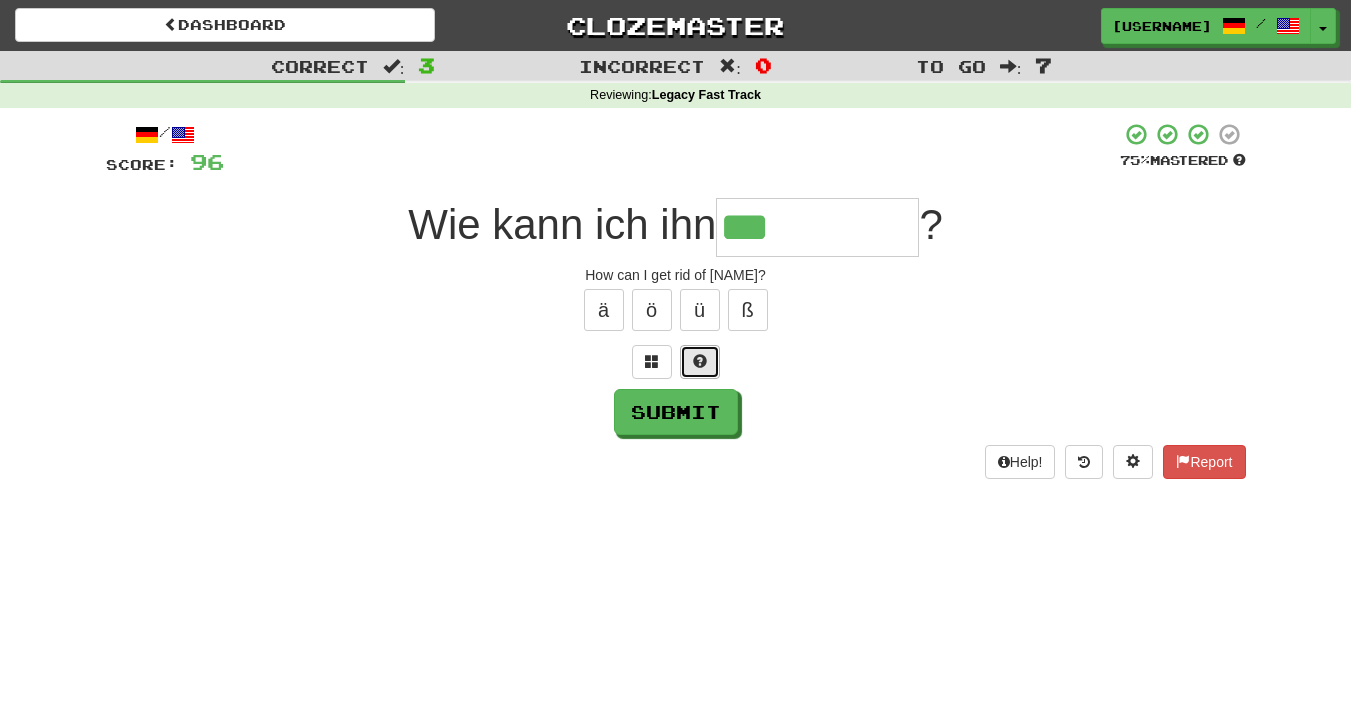 click at bounding box center [700, 361] 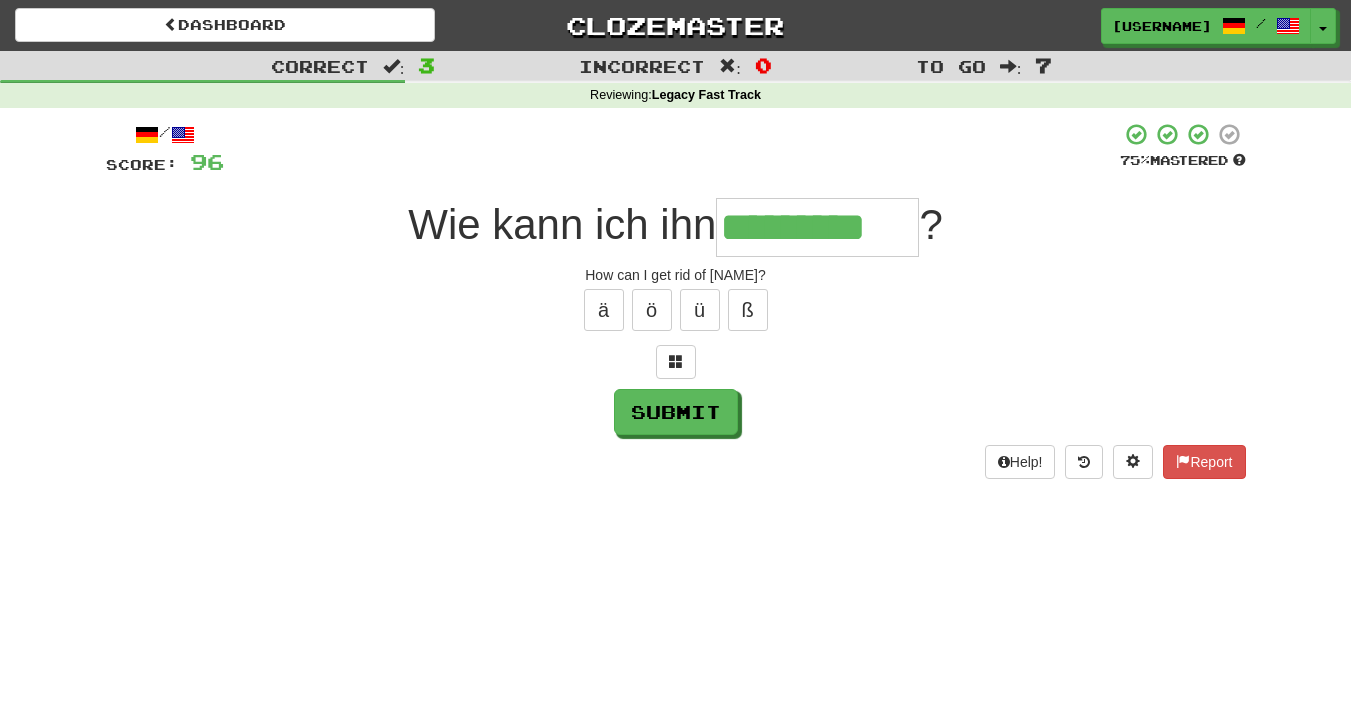 type on "*********" 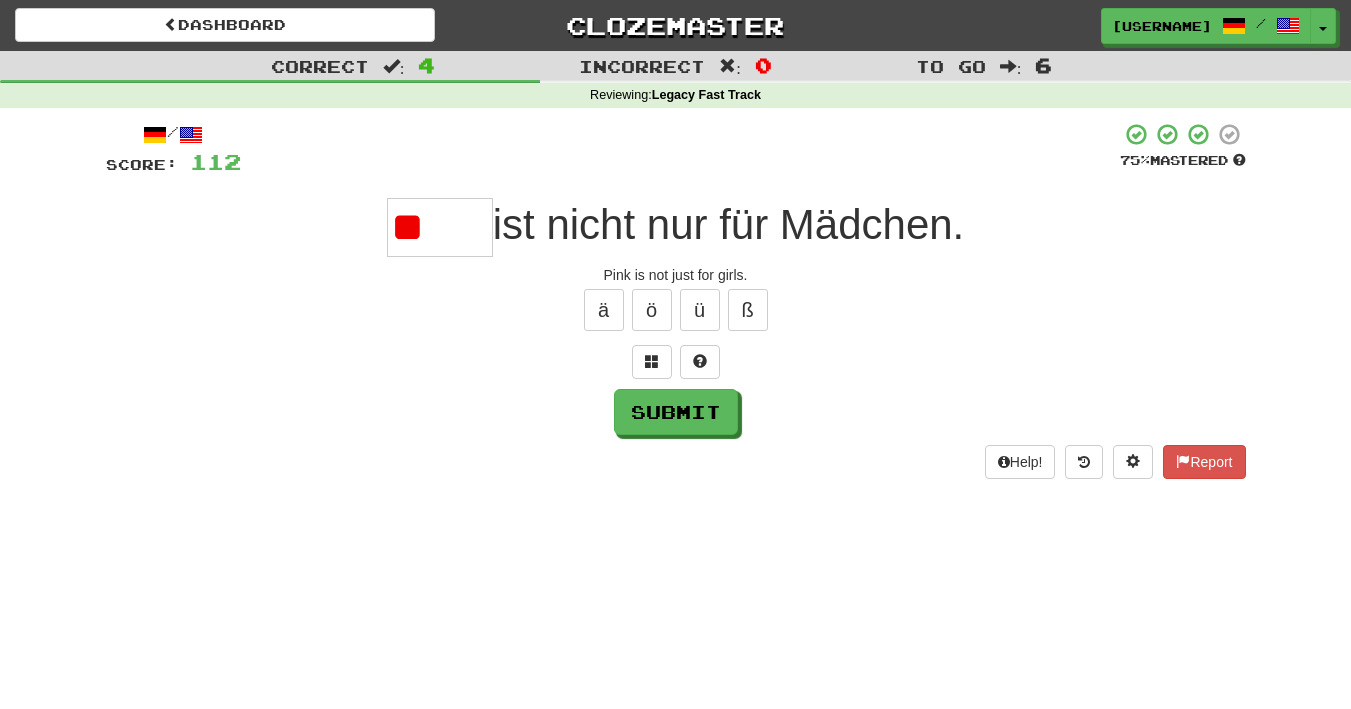 type on "*" 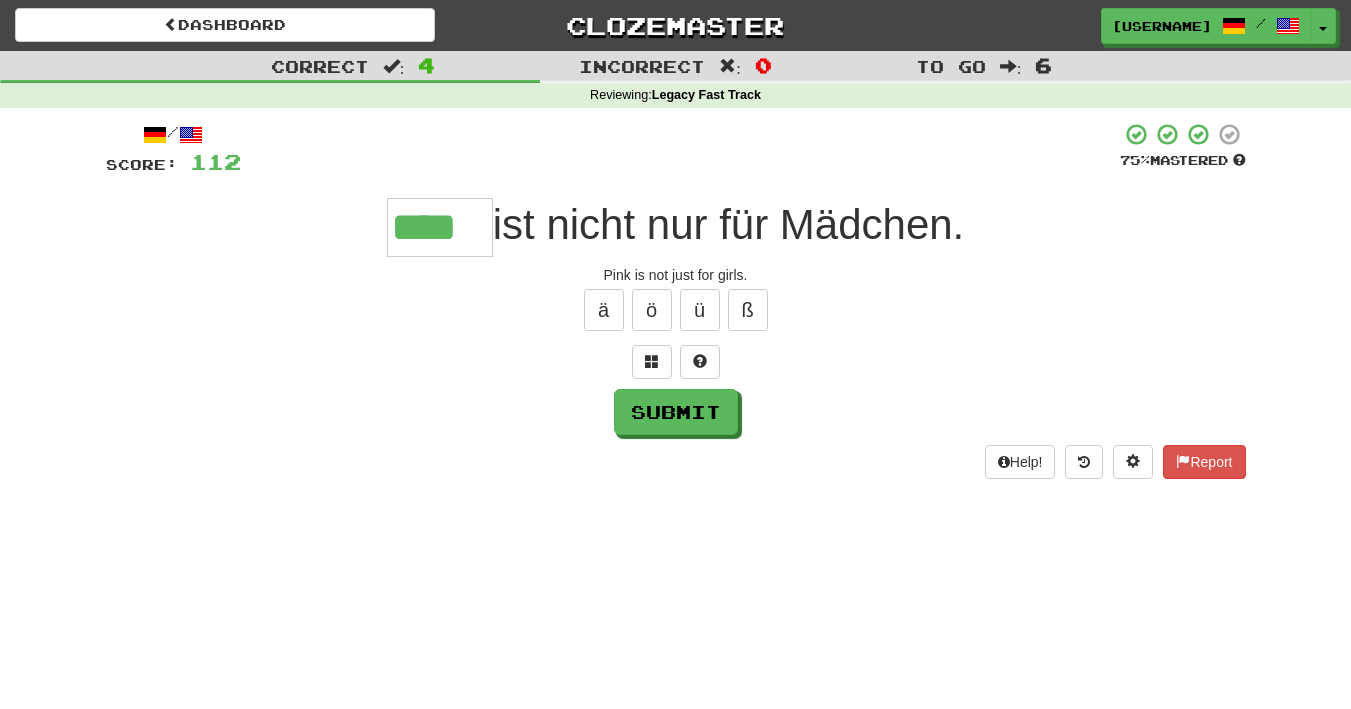 type on "****" 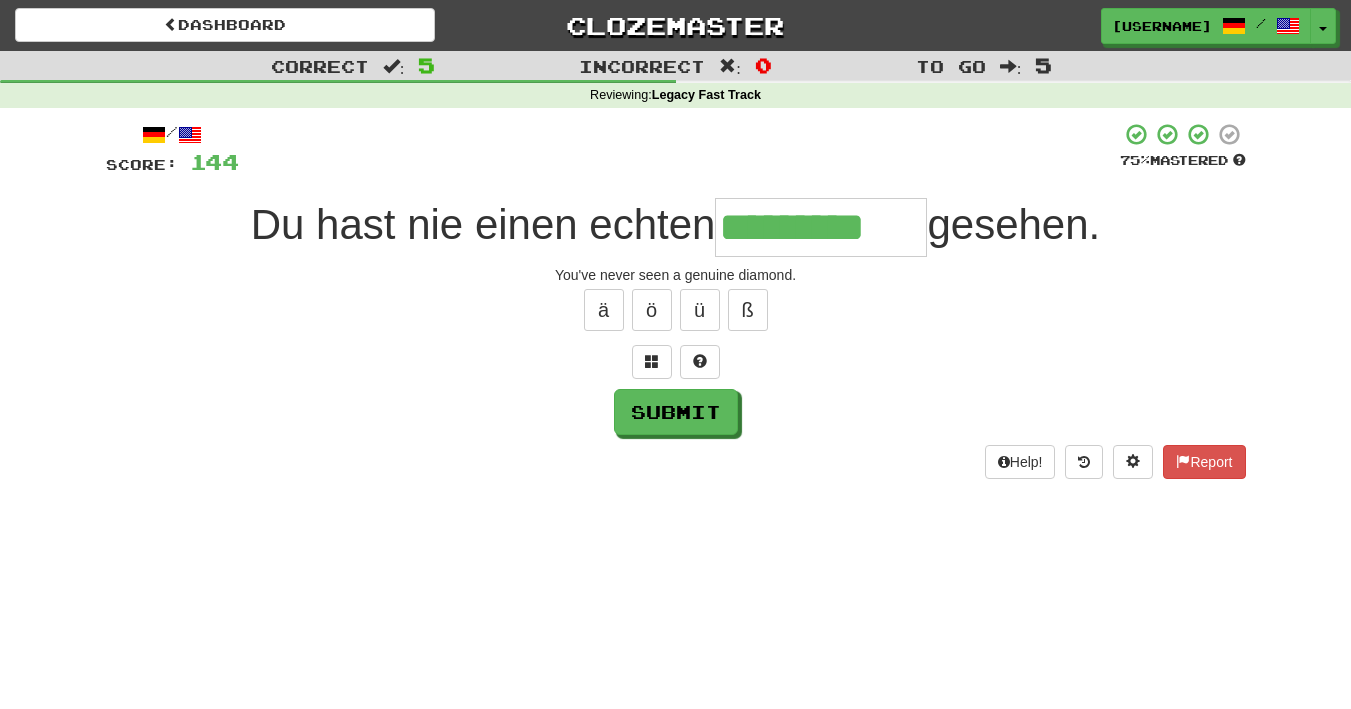 type on "*********" 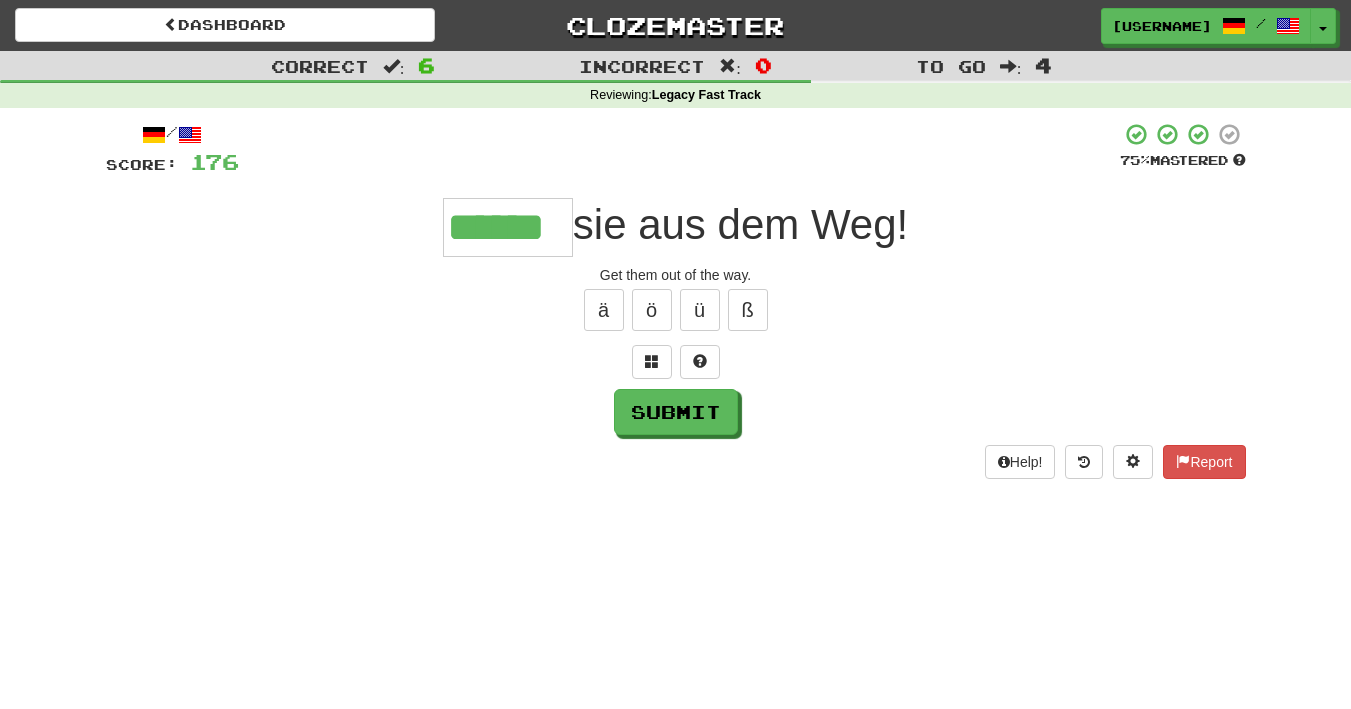 scroll, scrollTop: 0, scrollLeft: 0, axis: both 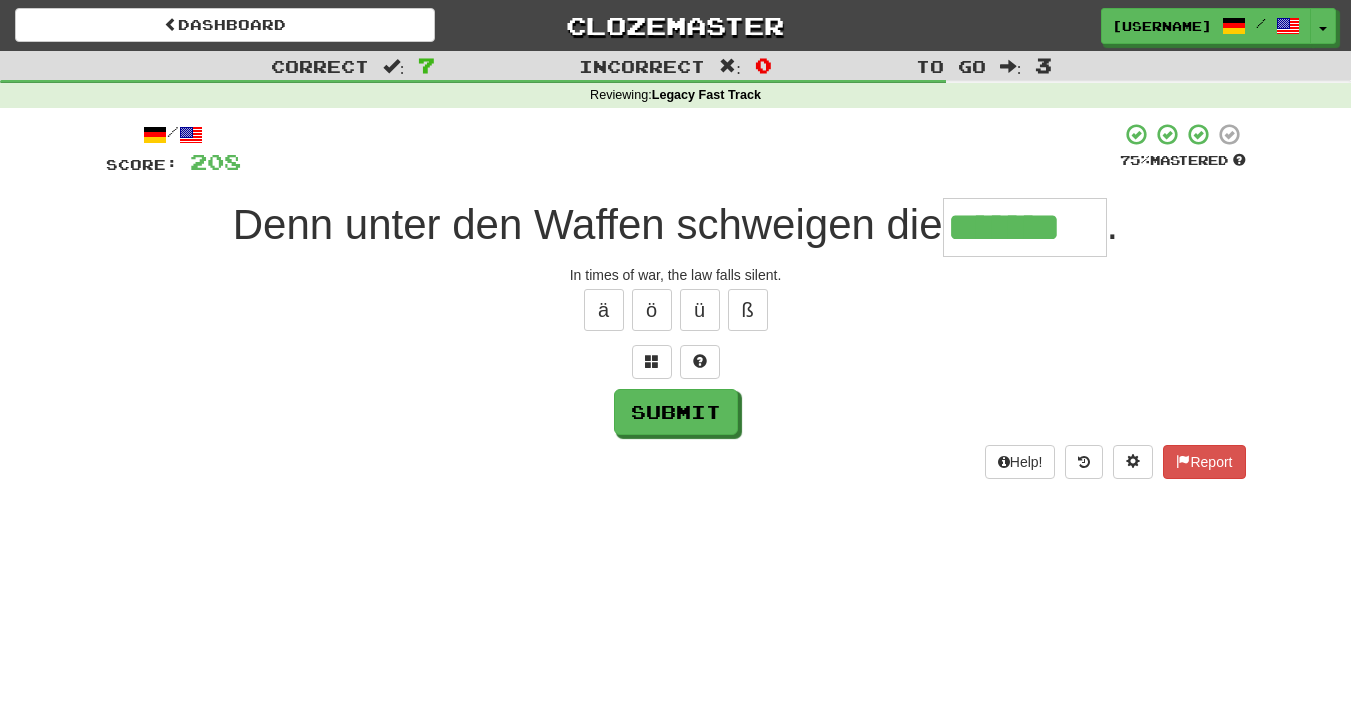 type on "*******" 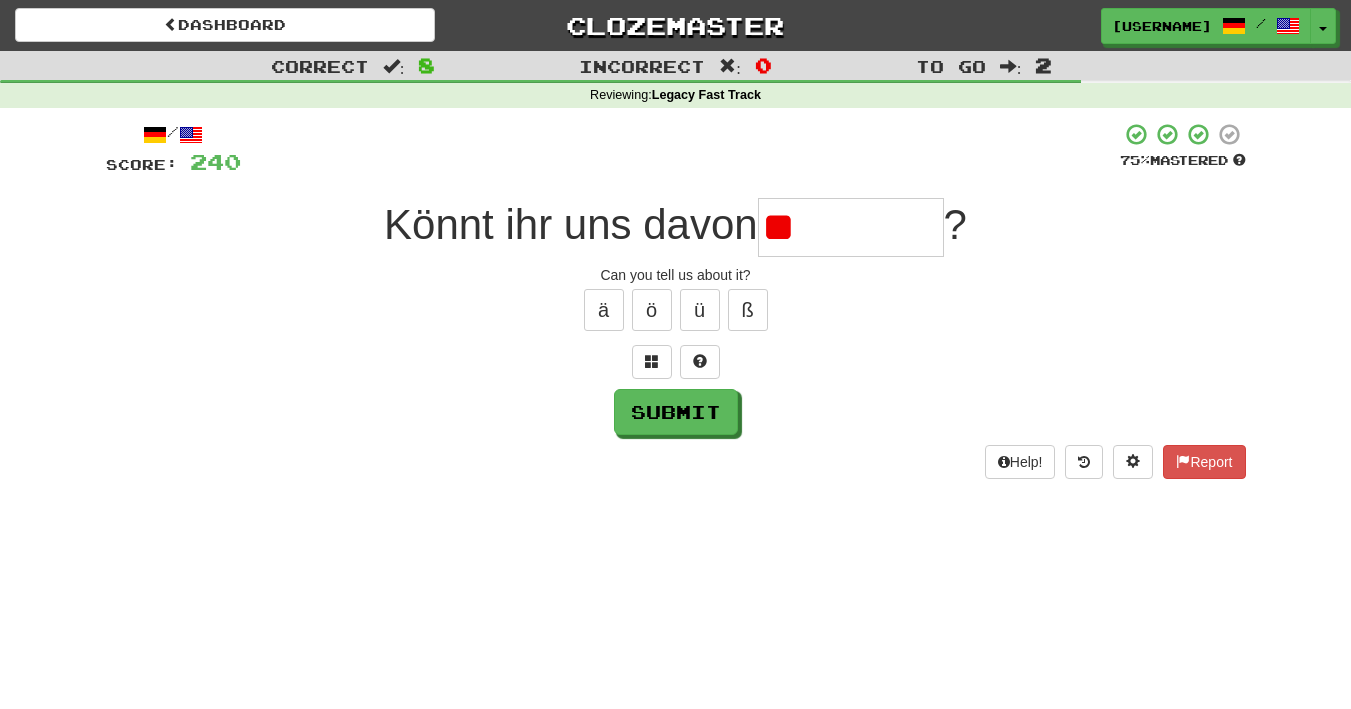 type on "*" 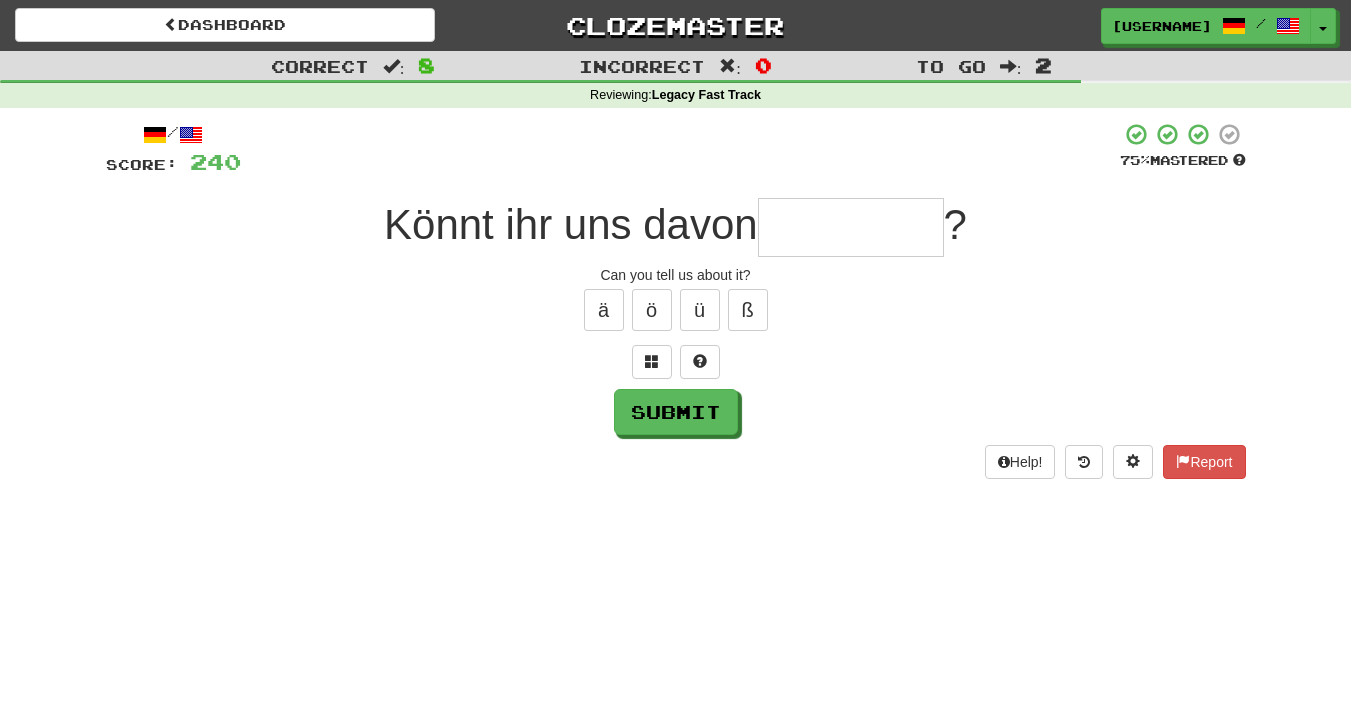 type on "*" 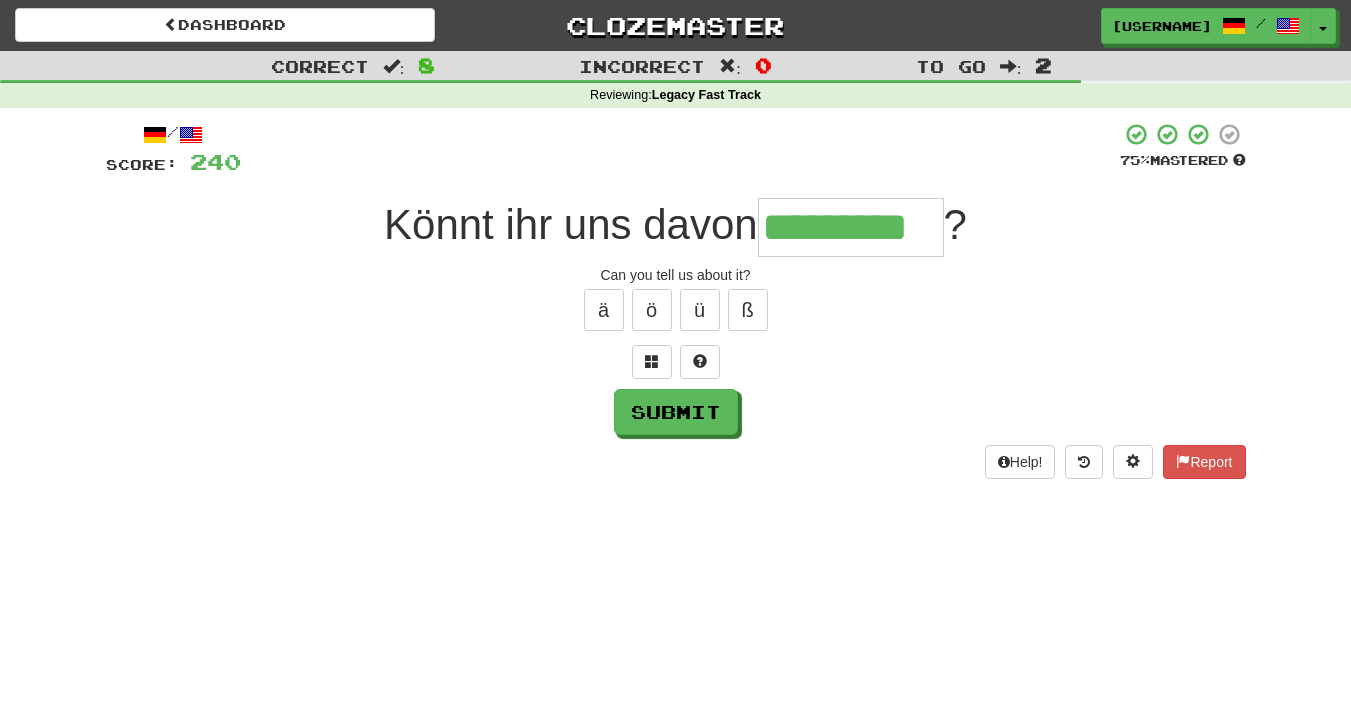 type on "*********" 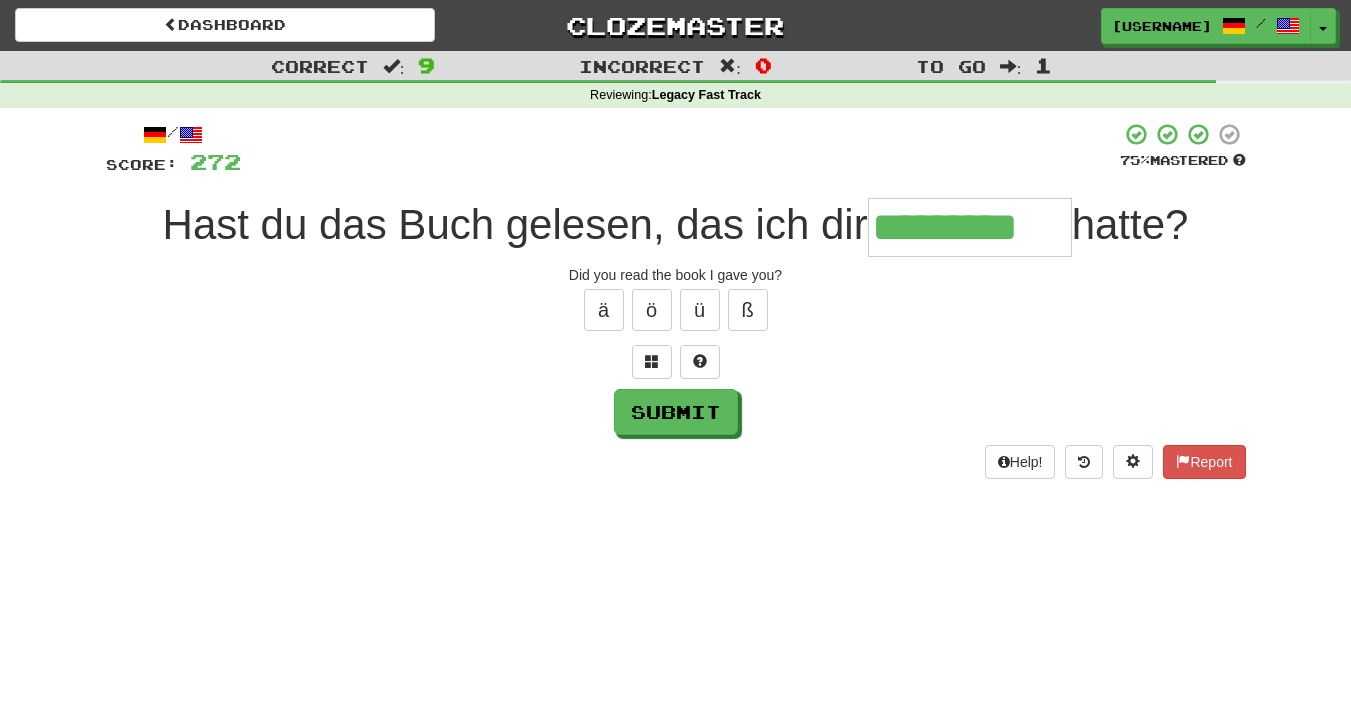 type on "*********" 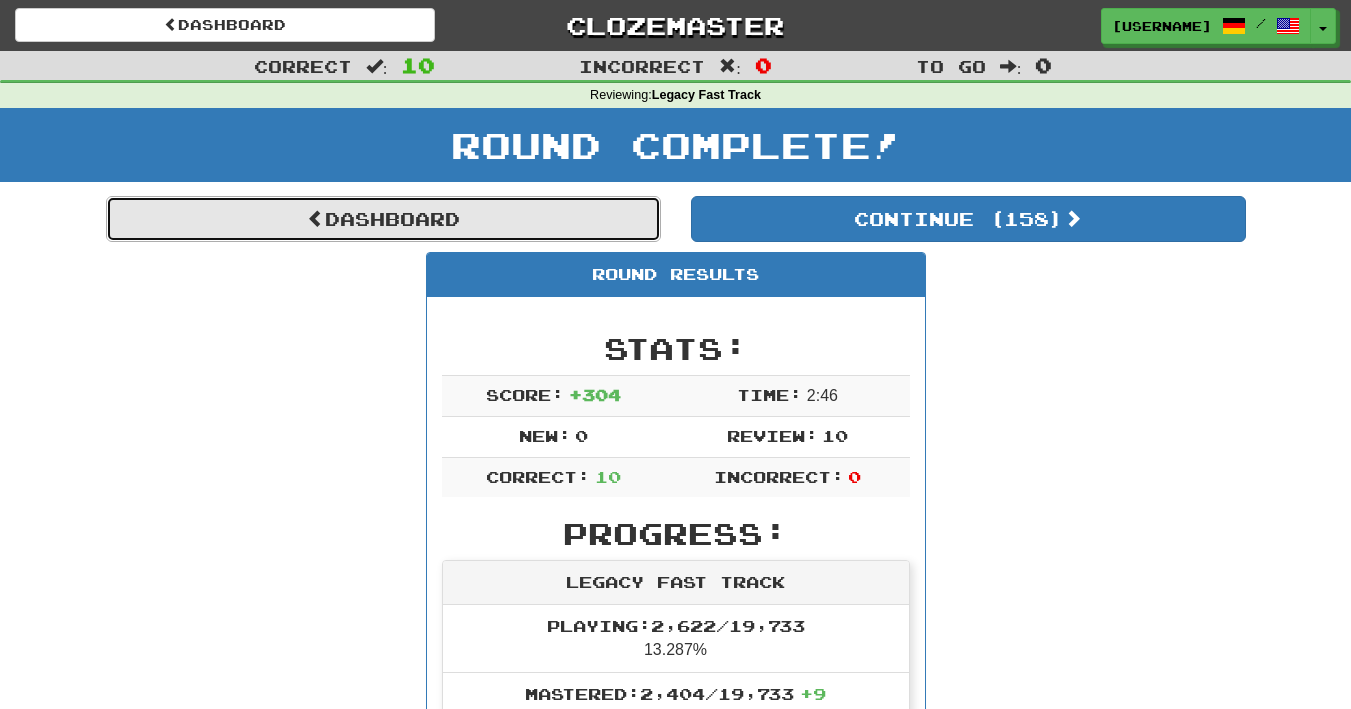 click on "Dashboard" at bounding box center [383, 219] 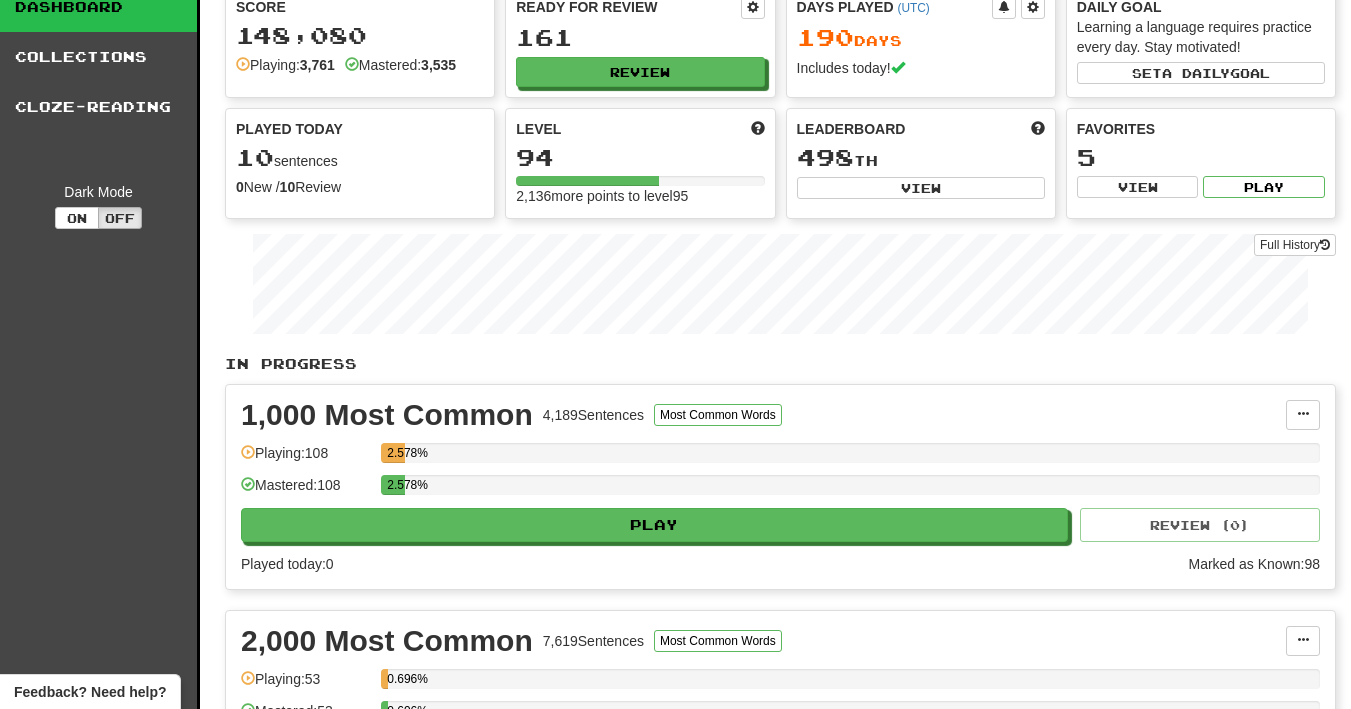 scroll, scrollTop: 78, scrollLeft: 0, axis: vertical 